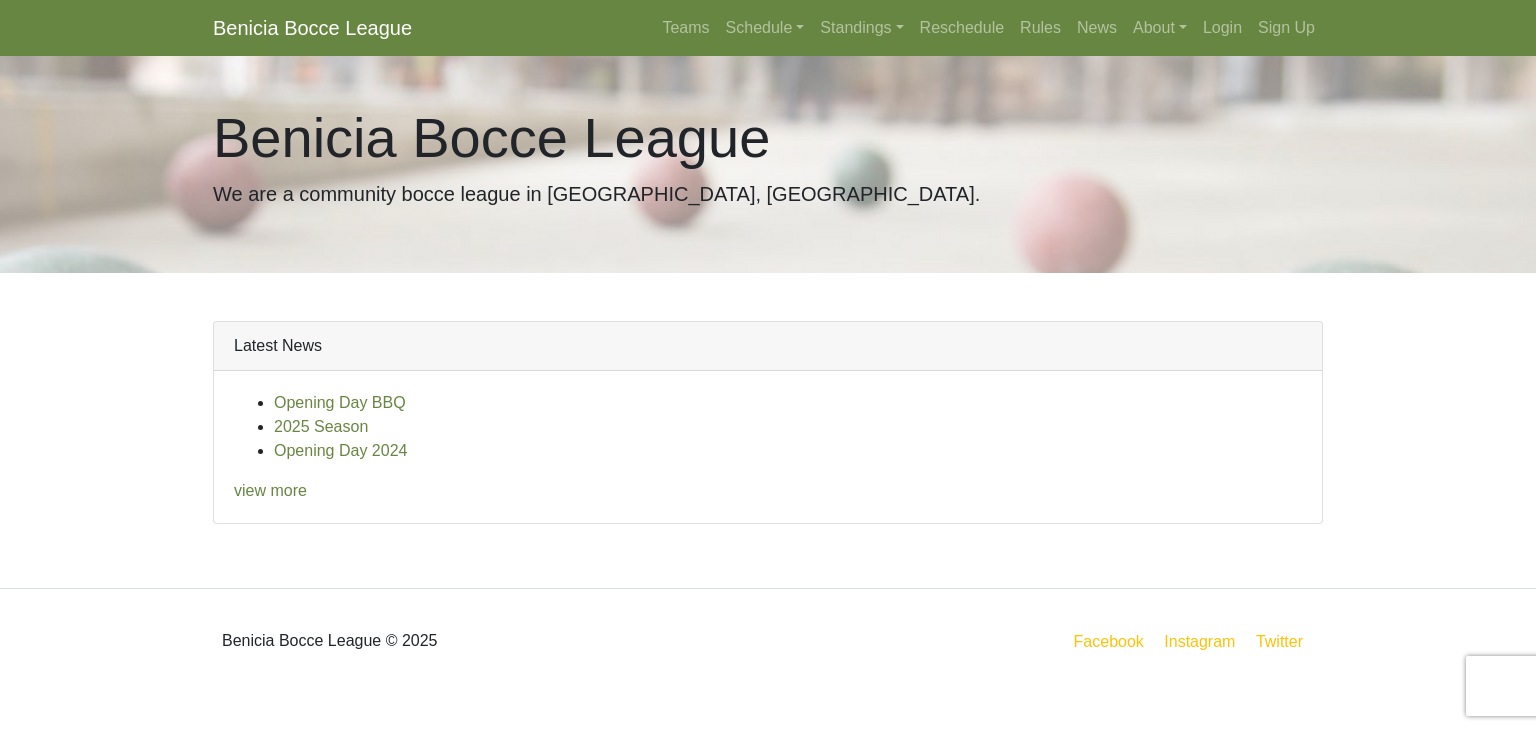 scroll, scrollTop: 0, scrollLeft: 0, axis: both 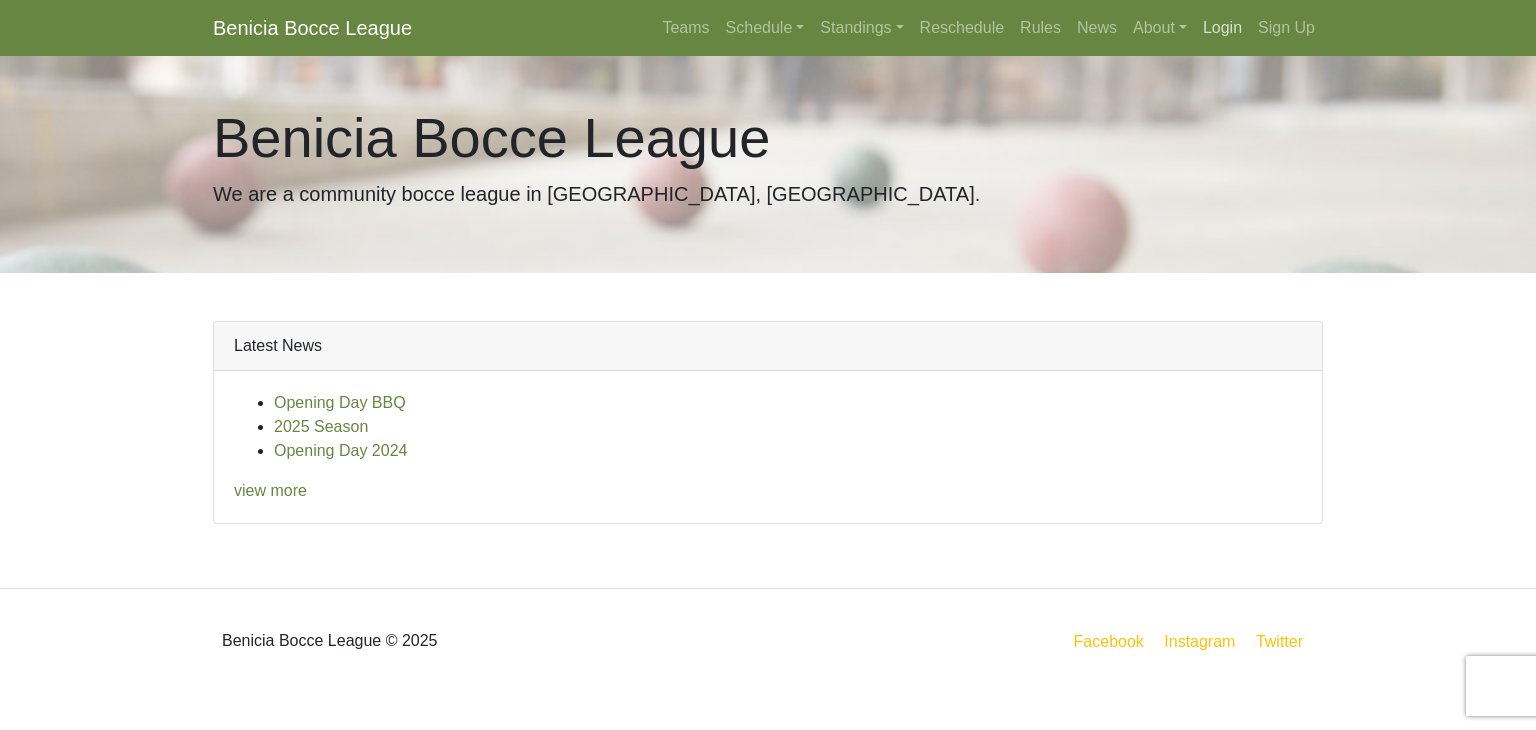 click on "Login" at bounding box center (1222, 28) 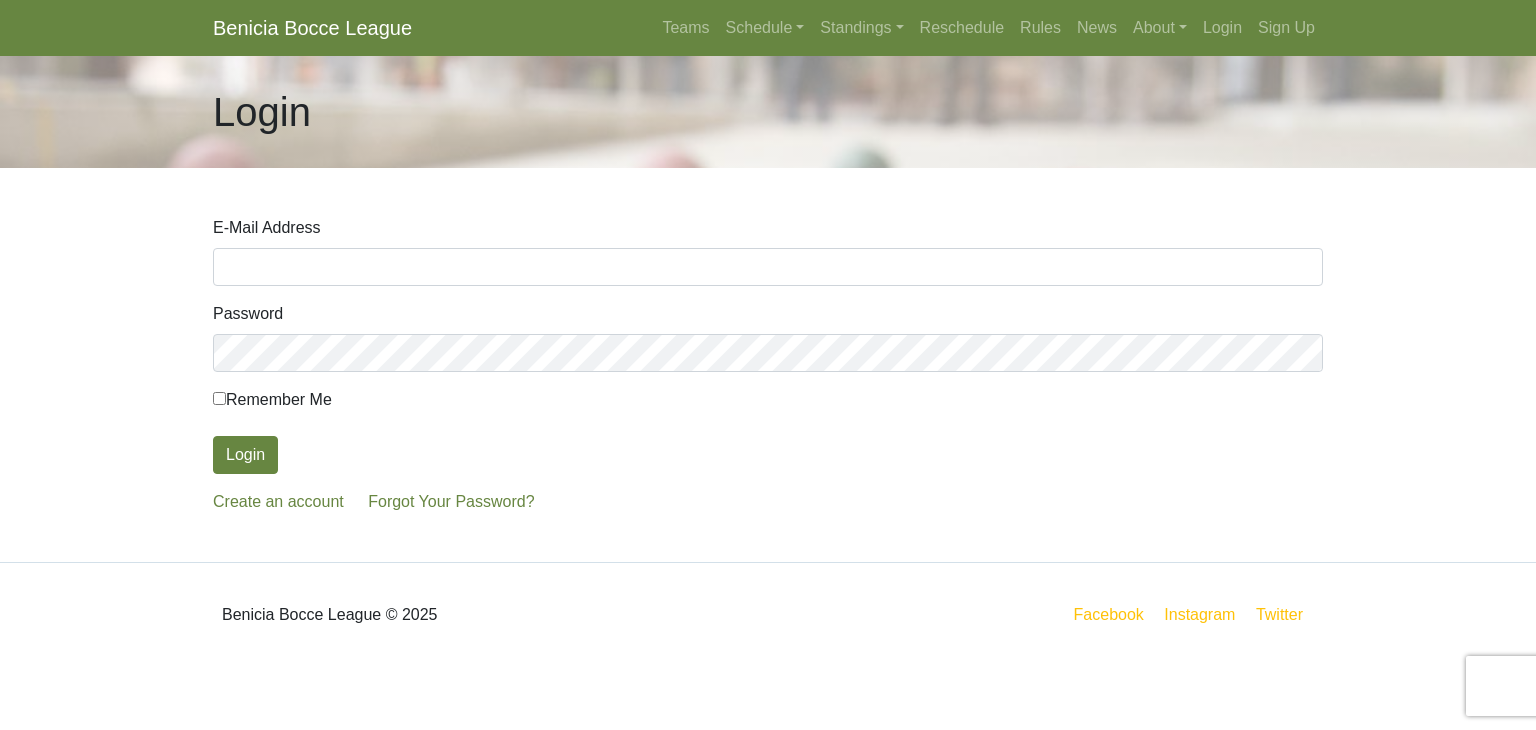 scroll, scrollTop: 0, scrollLeft: 0, axis: both 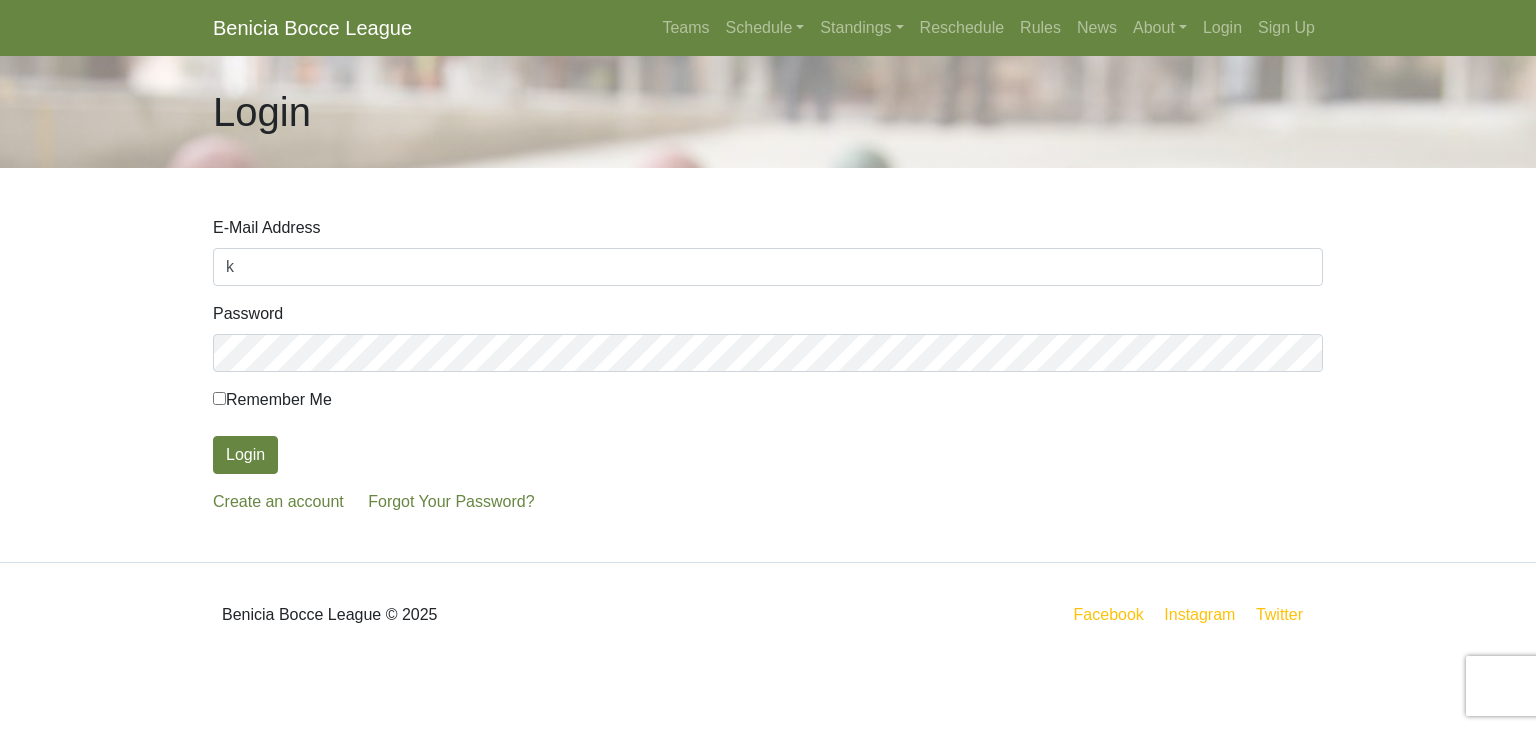 type on "[EMAIL_ADDRESS][DOMAIN_NAME]" 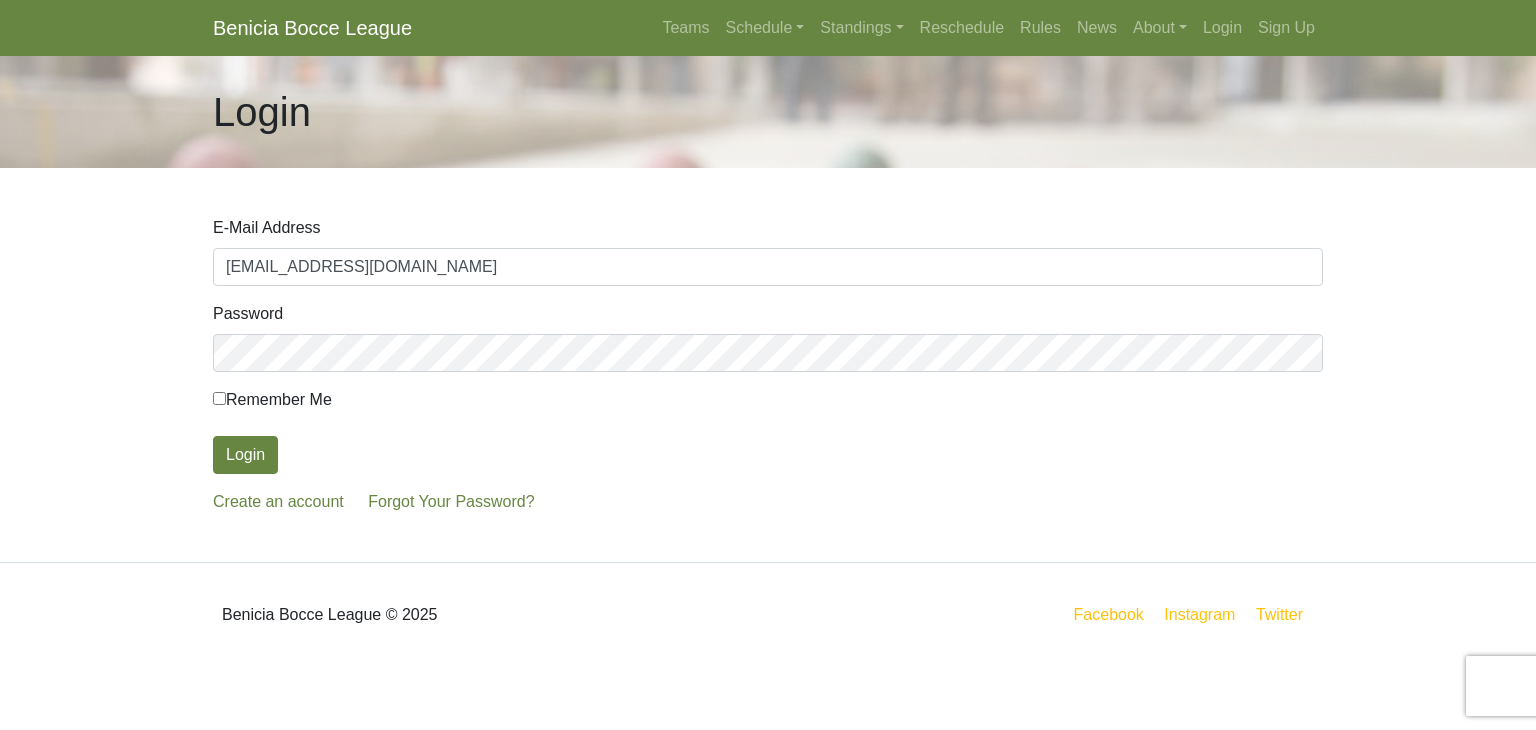 click on "Remember Me" at bounding box center [219, 398] 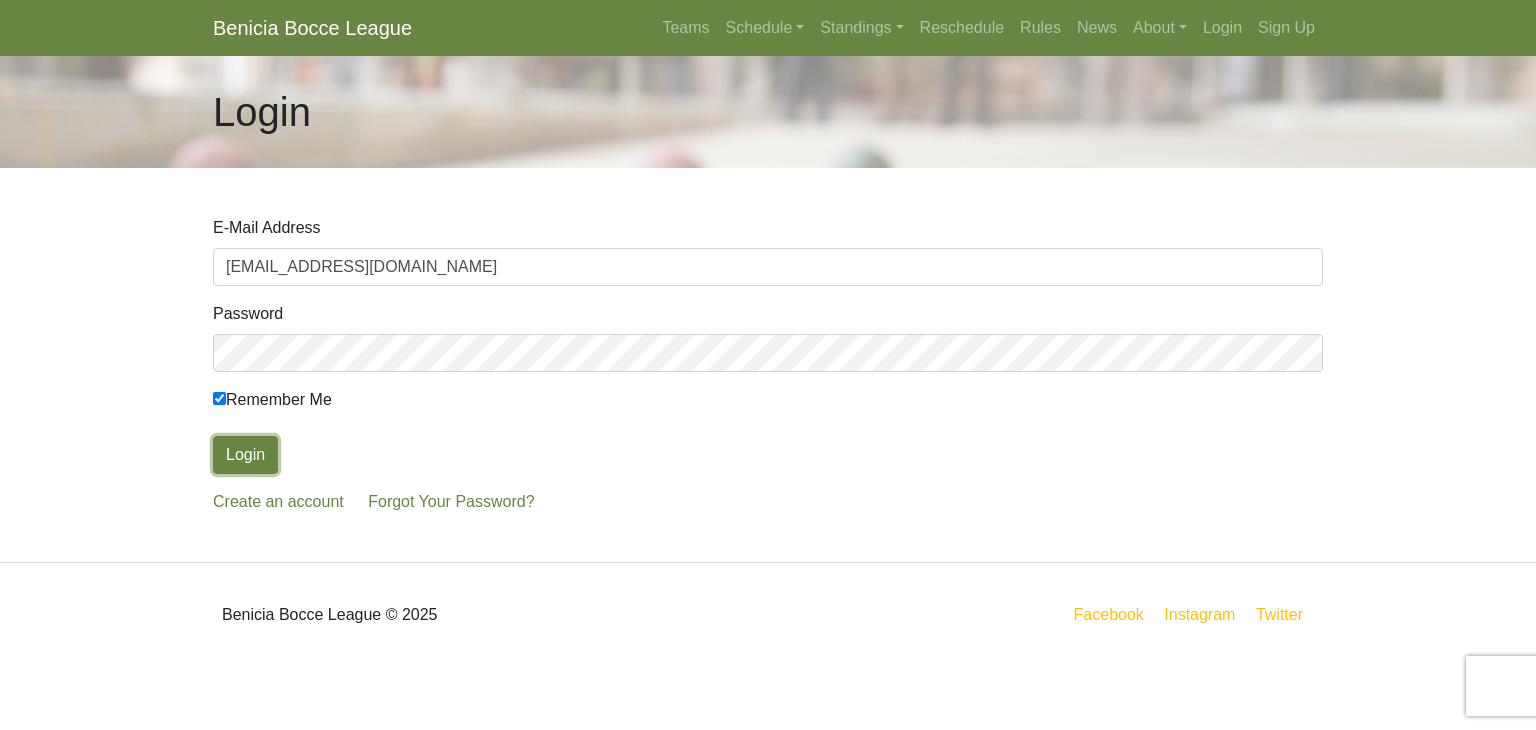 type 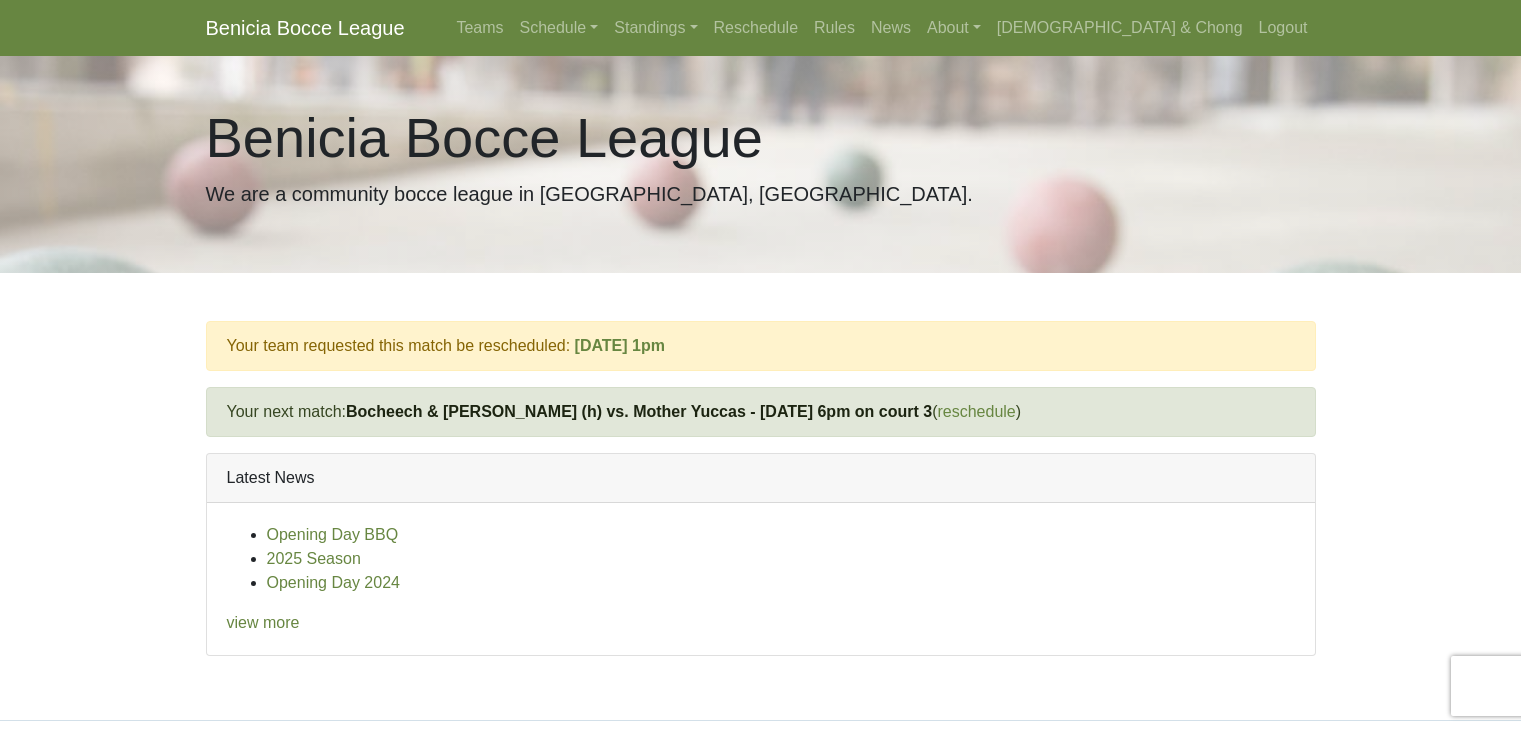 scroll, scrollTop: 0, scrollLeft: 0, axis: both 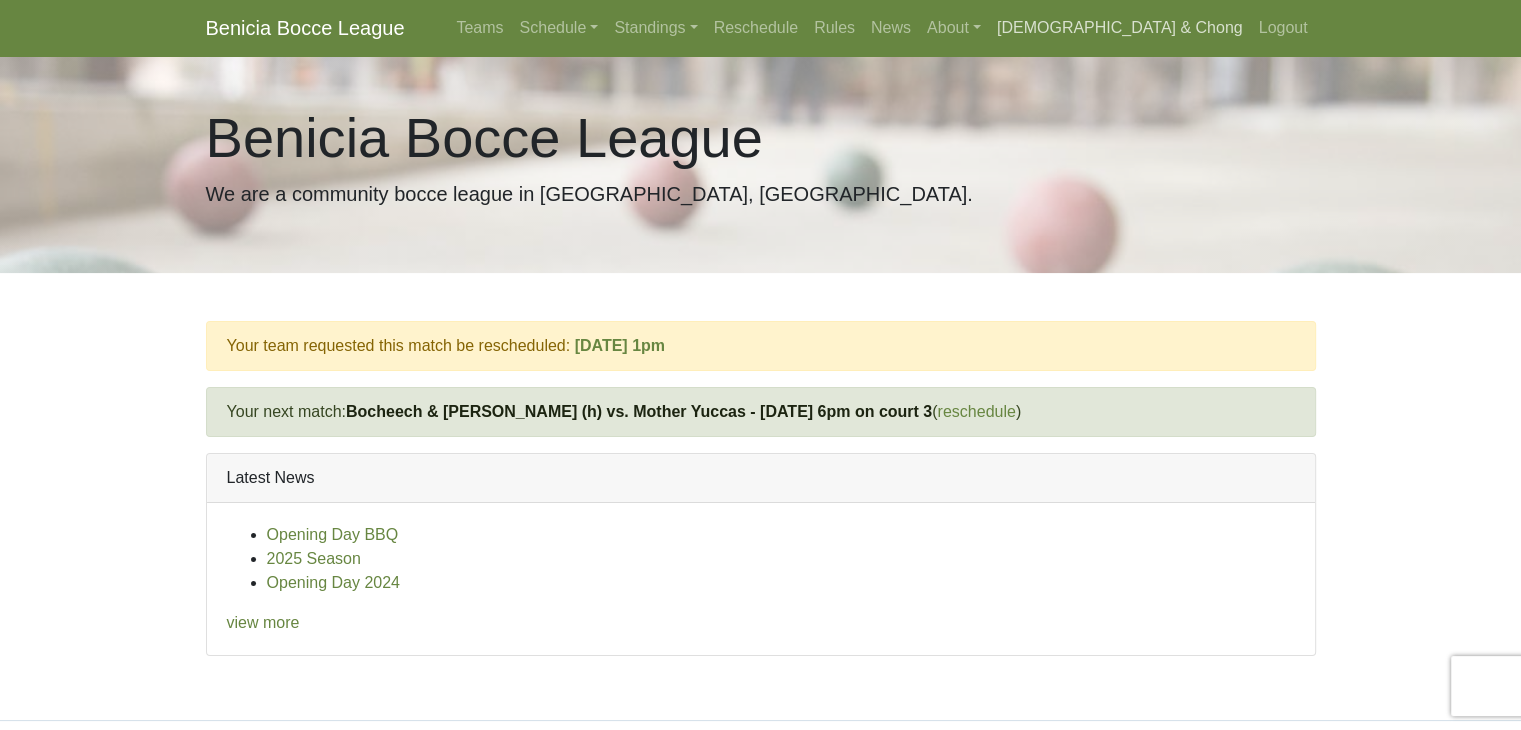 click on "Bocheech & Chong" at bounding box center [1120, 28] 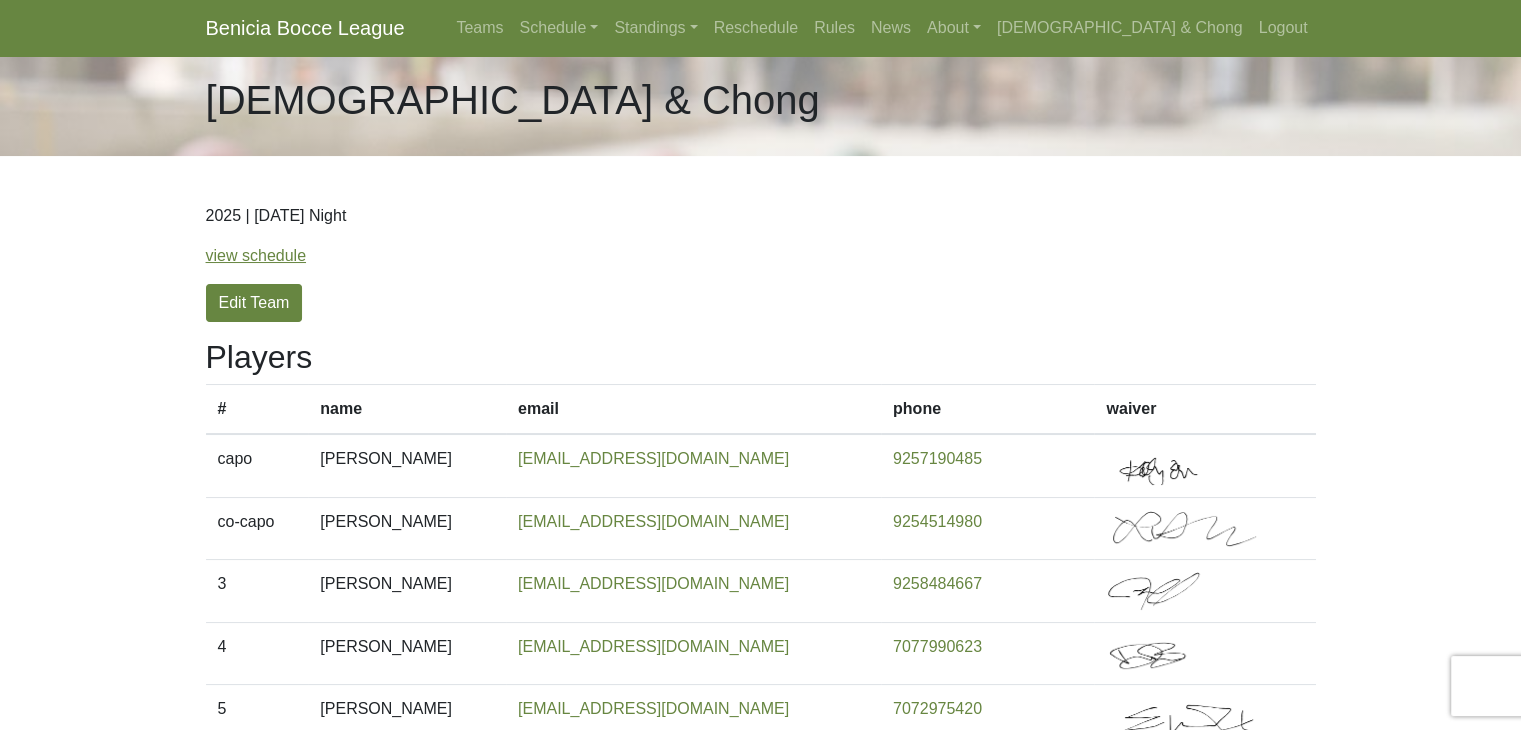 scroll, scrollTop: 0, scrollLeft: 0, axis: both 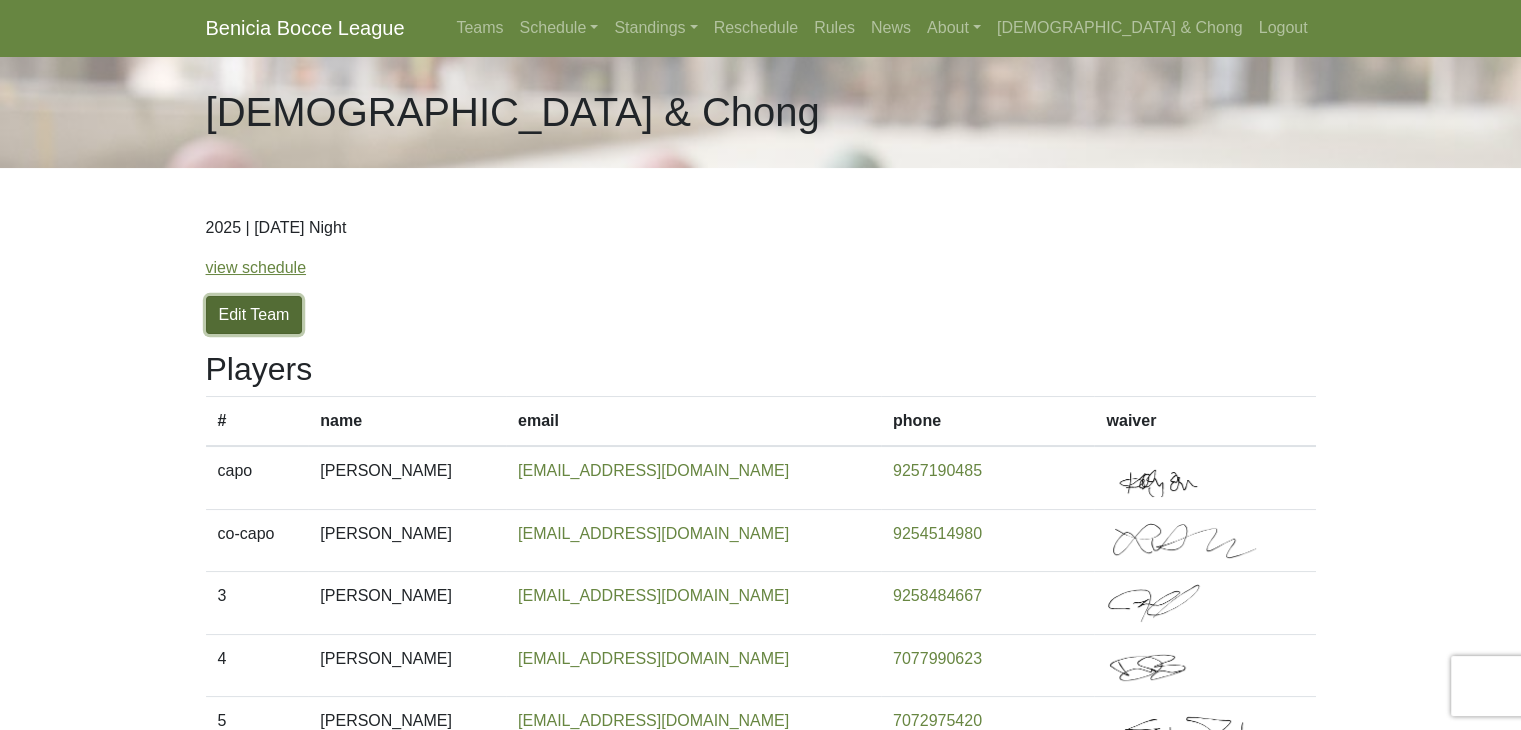 click on "Edit Team" at bounding box center (254, 315) 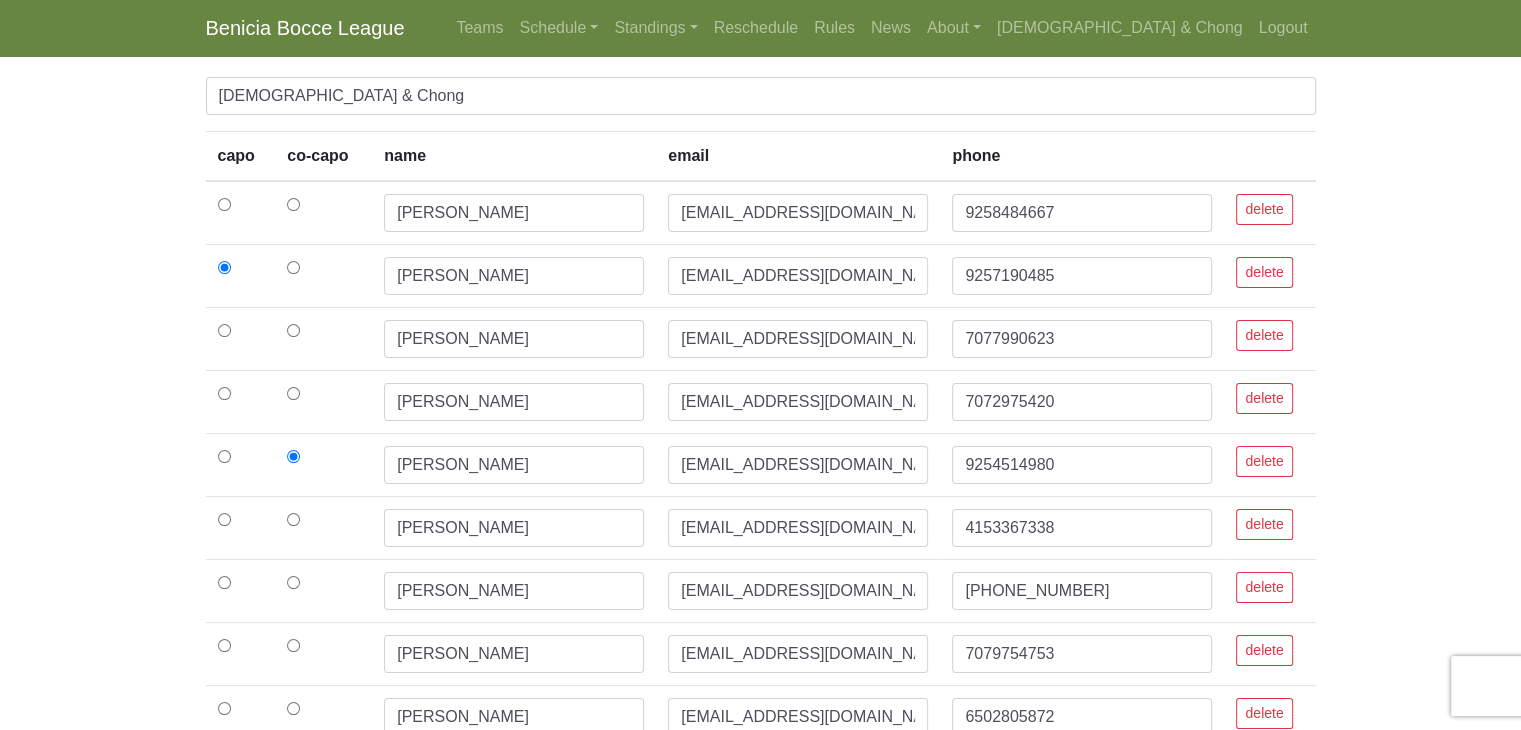 scroll, scrollTop: 400, scrollLeft: 0, axis: vertical 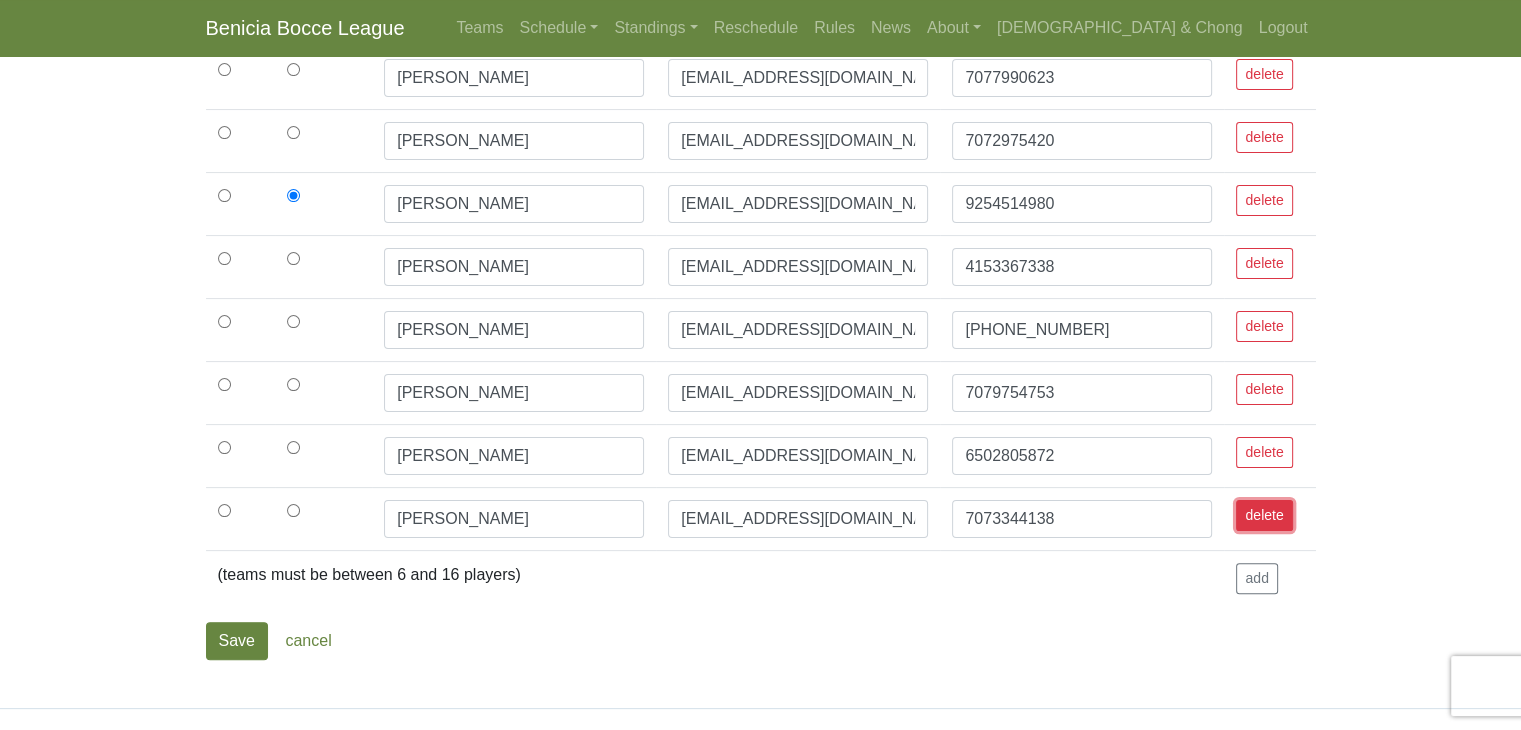 click on "delete" at bounding box center [1264, 515] 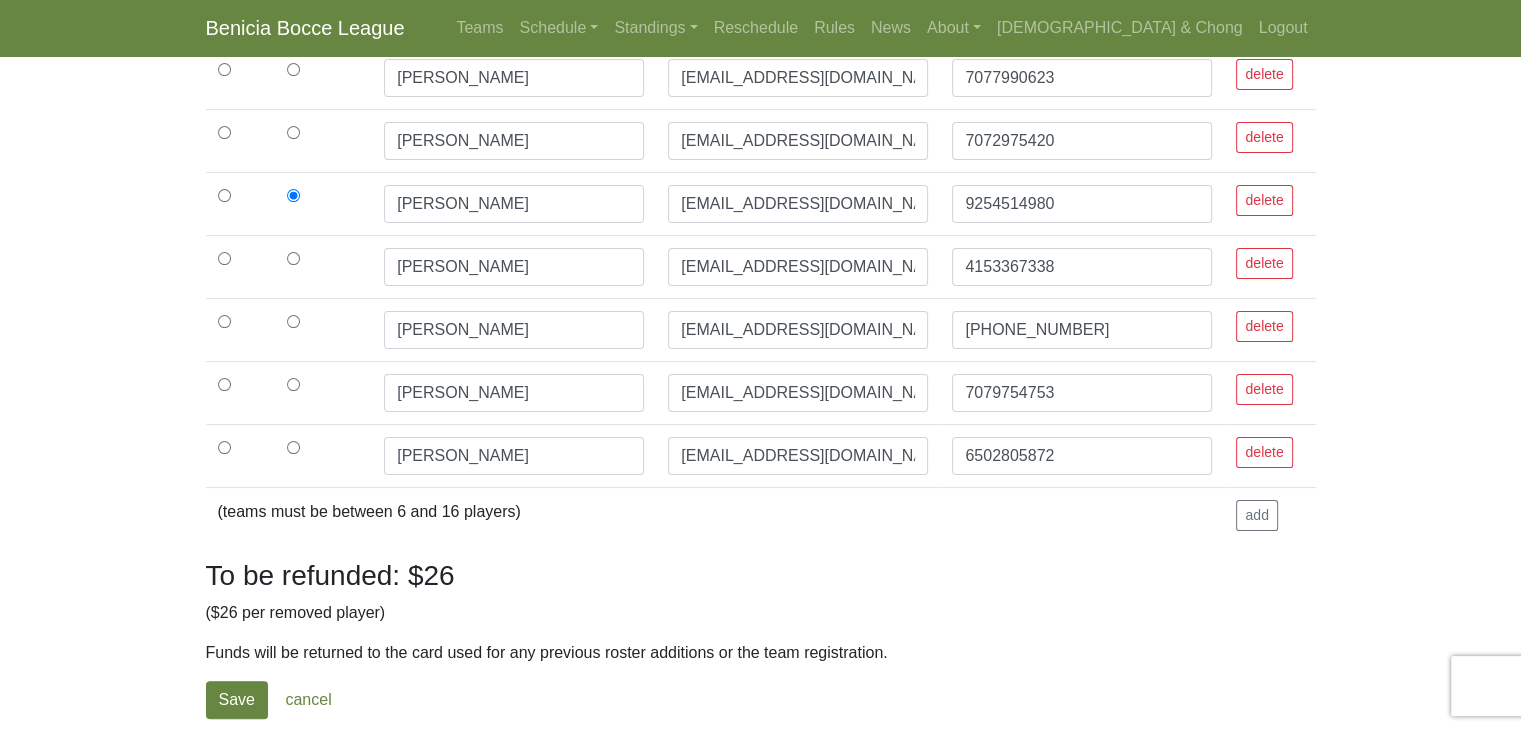scroll, scrollTop: 337, scrollLeft: 0, axis: vertical 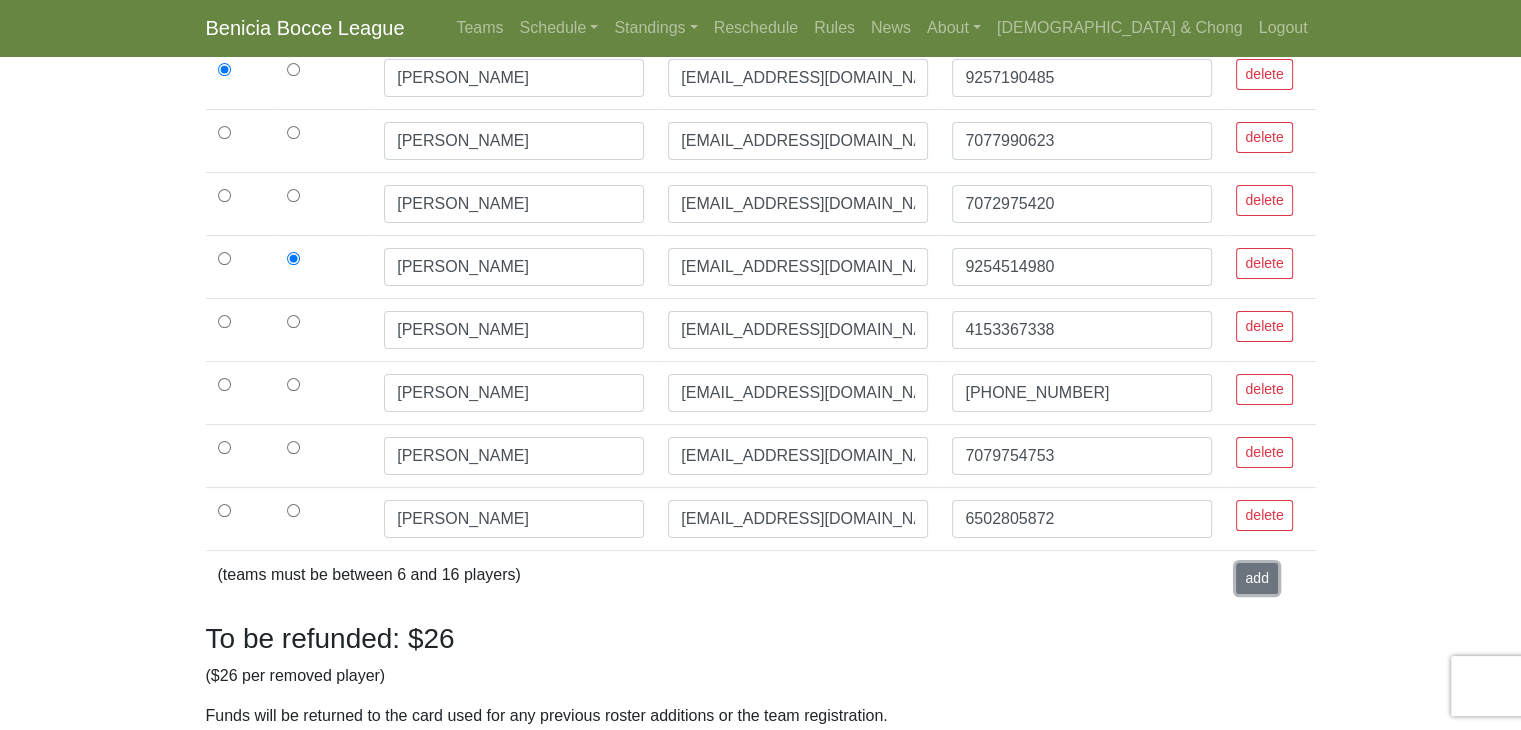 click on "add" at bounding box center [1256, 578] 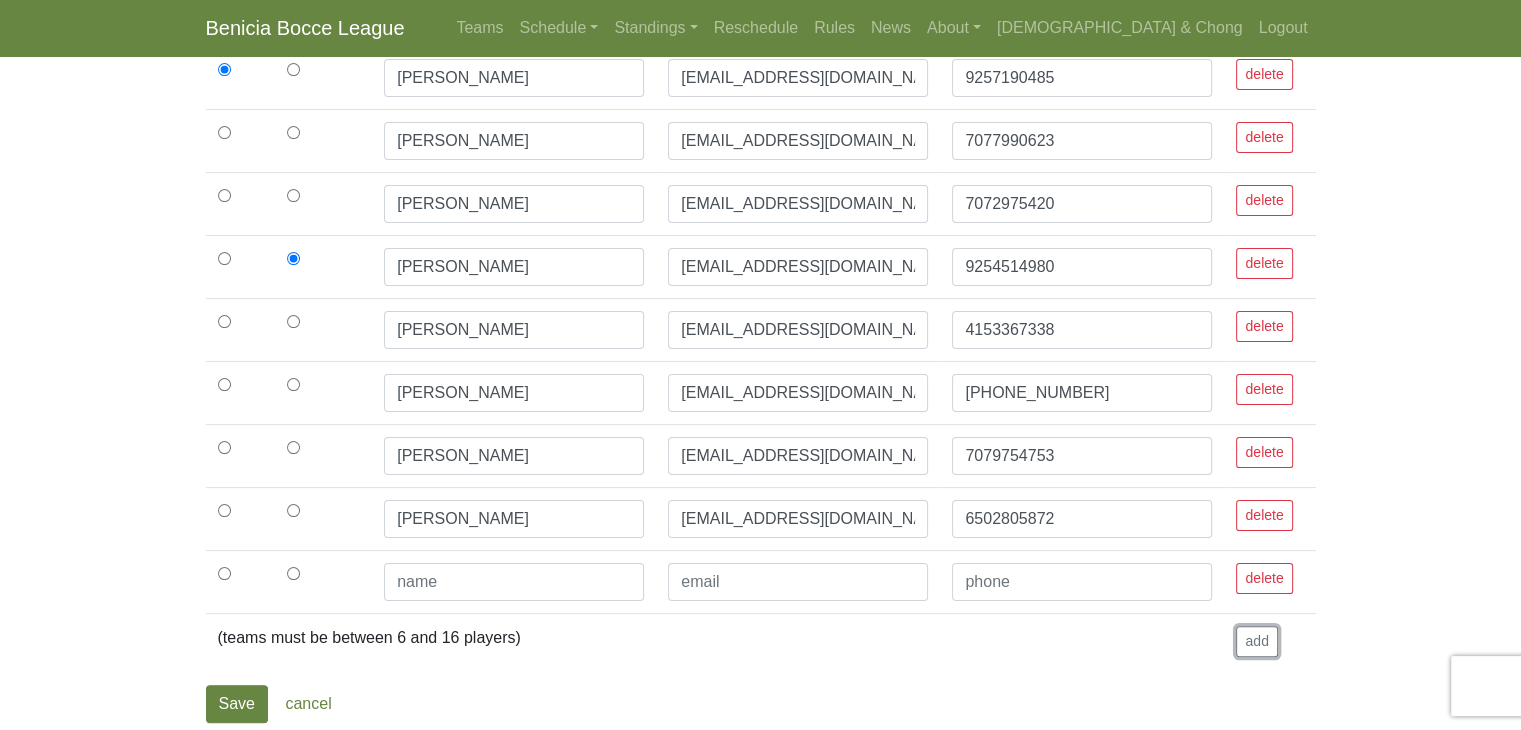 scroll, scrollTop: 400, scrollLeft: 0, axis: vertical 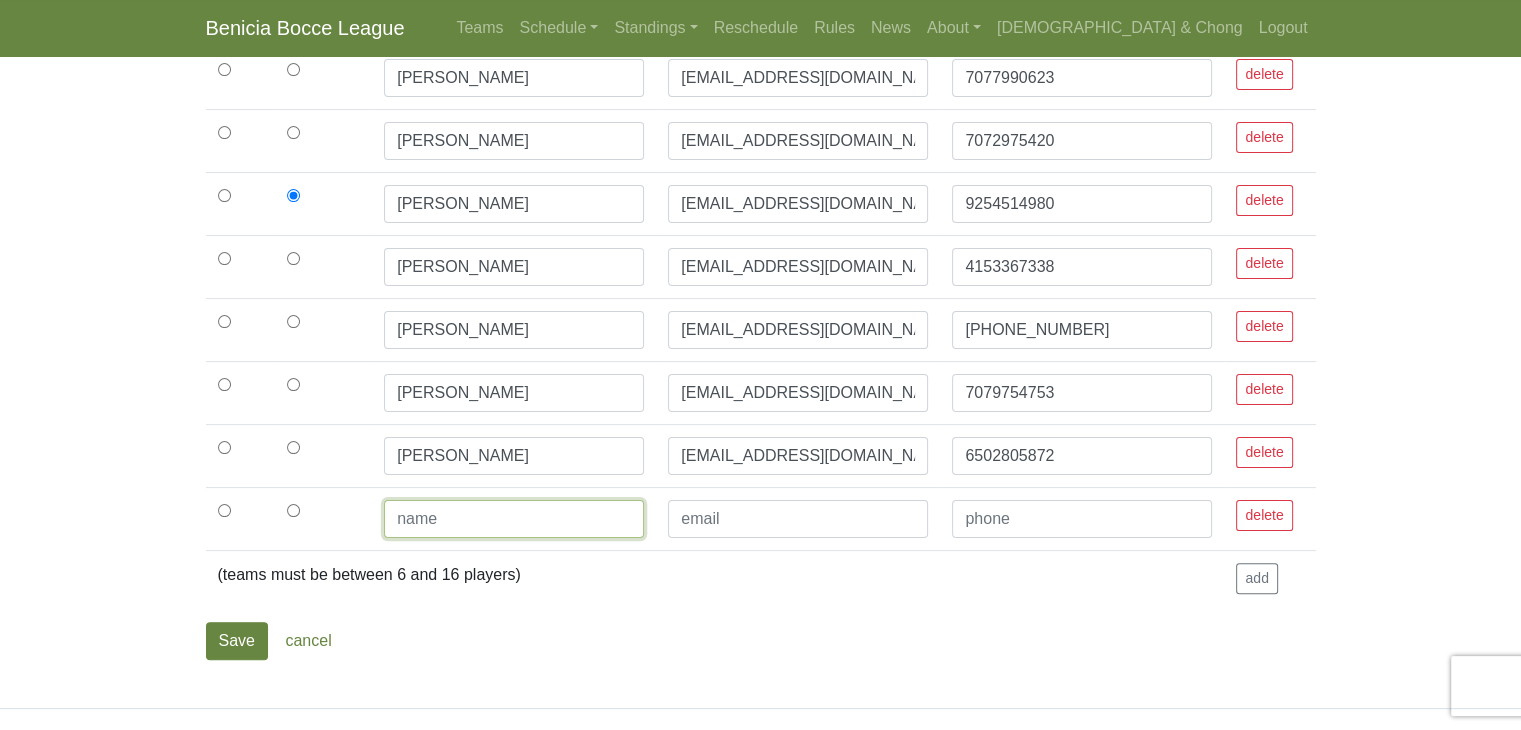 click at bounding box center [514, 519] 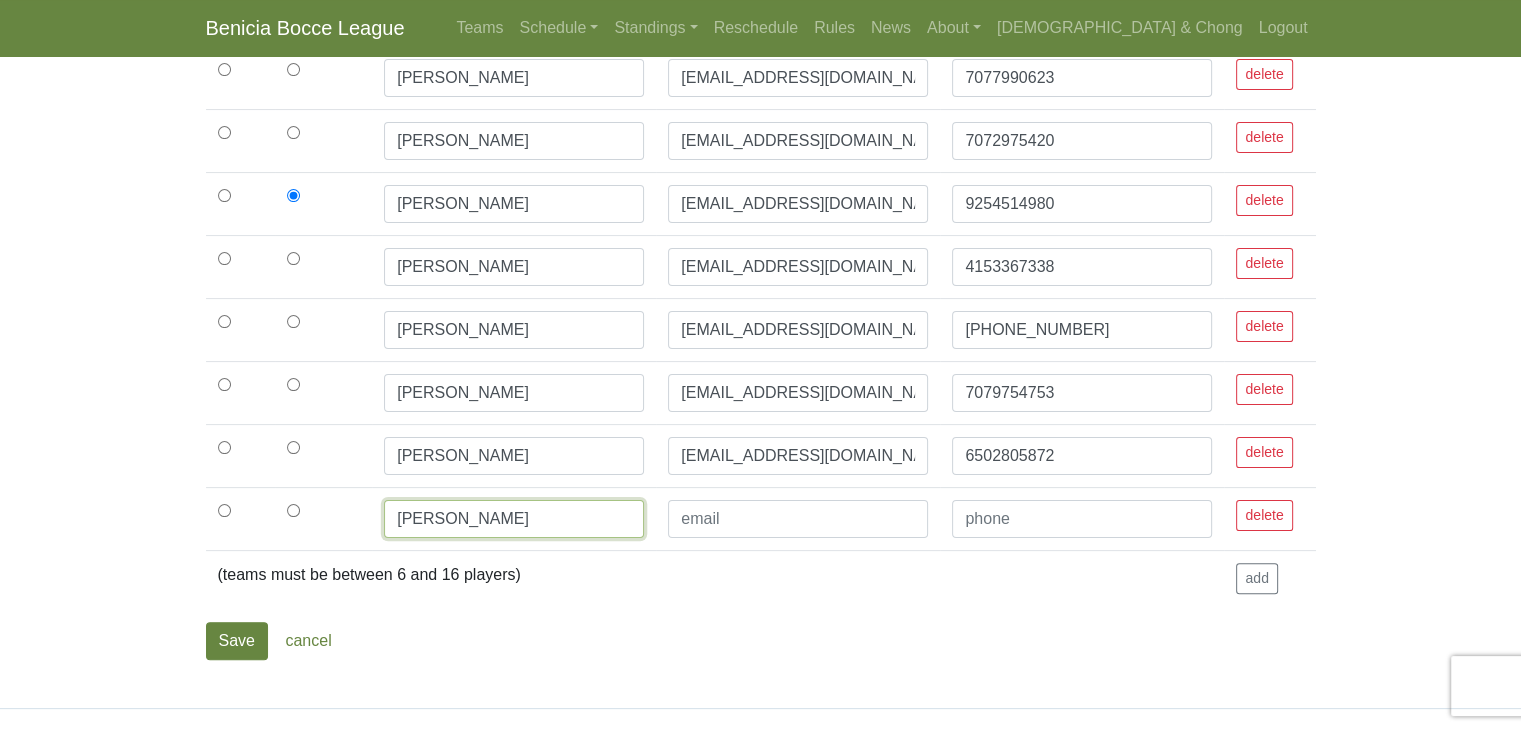 type on "Rich Pfahl" 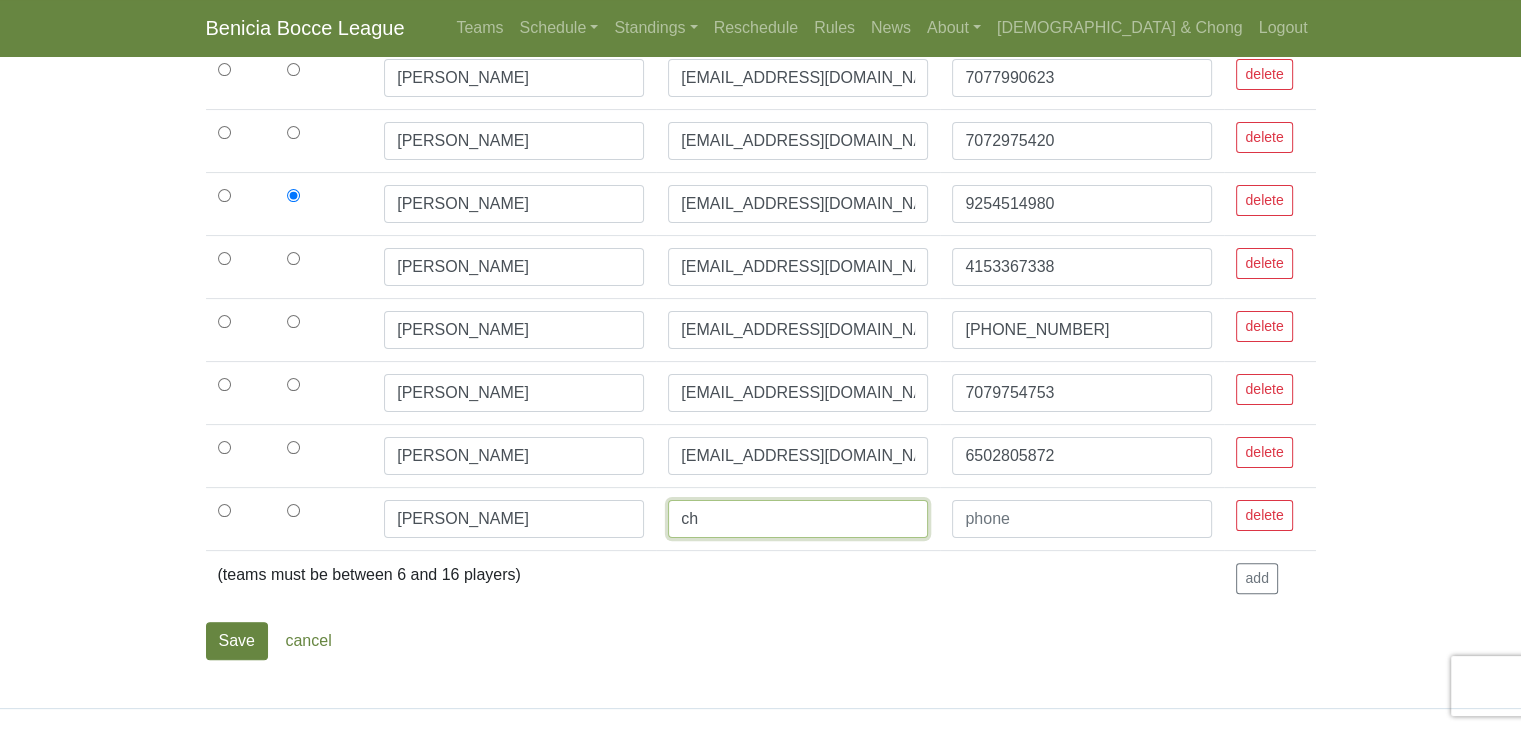 type on "c" 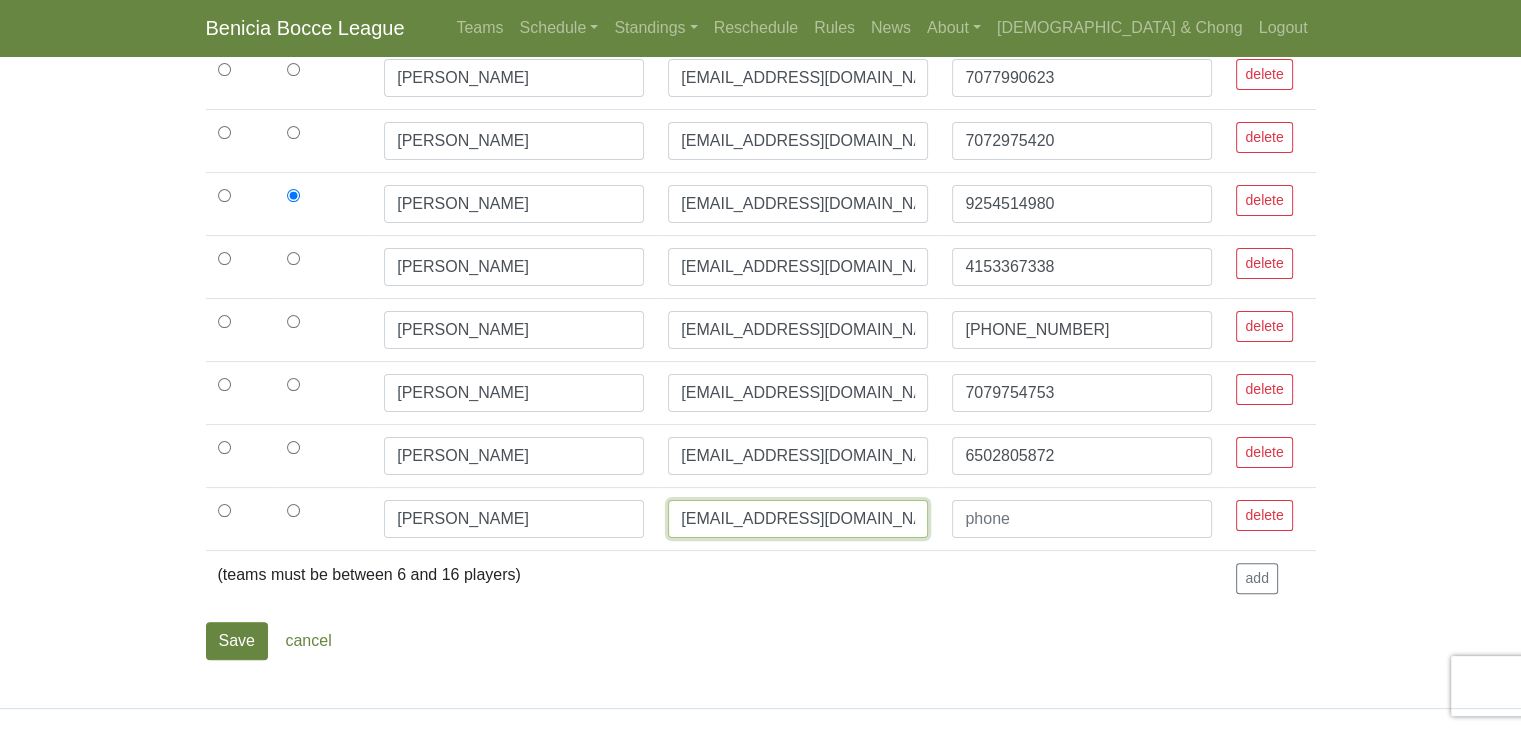 type on "[EMAIL_ADDRESS][DOMAIN_NAME]" 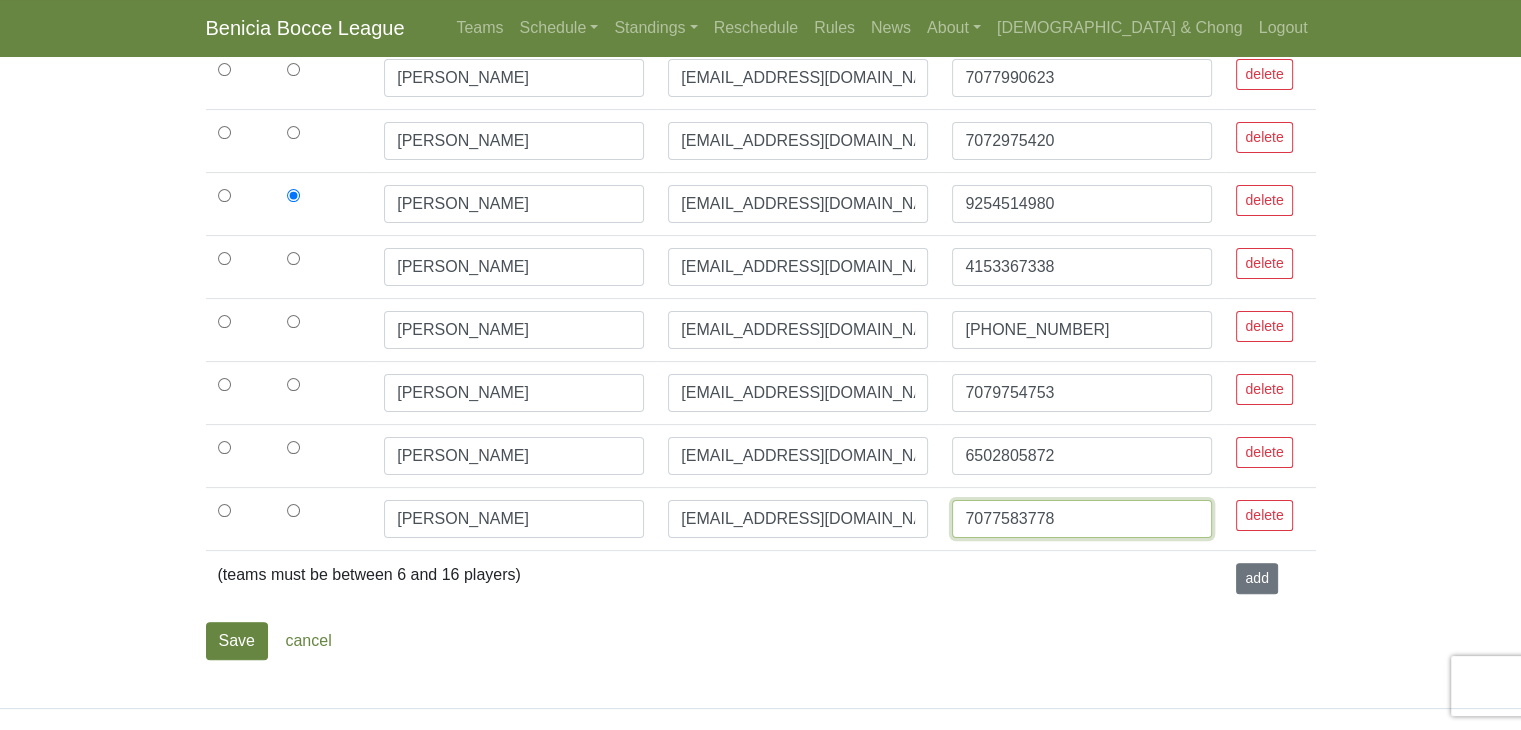 type on "7077583778" 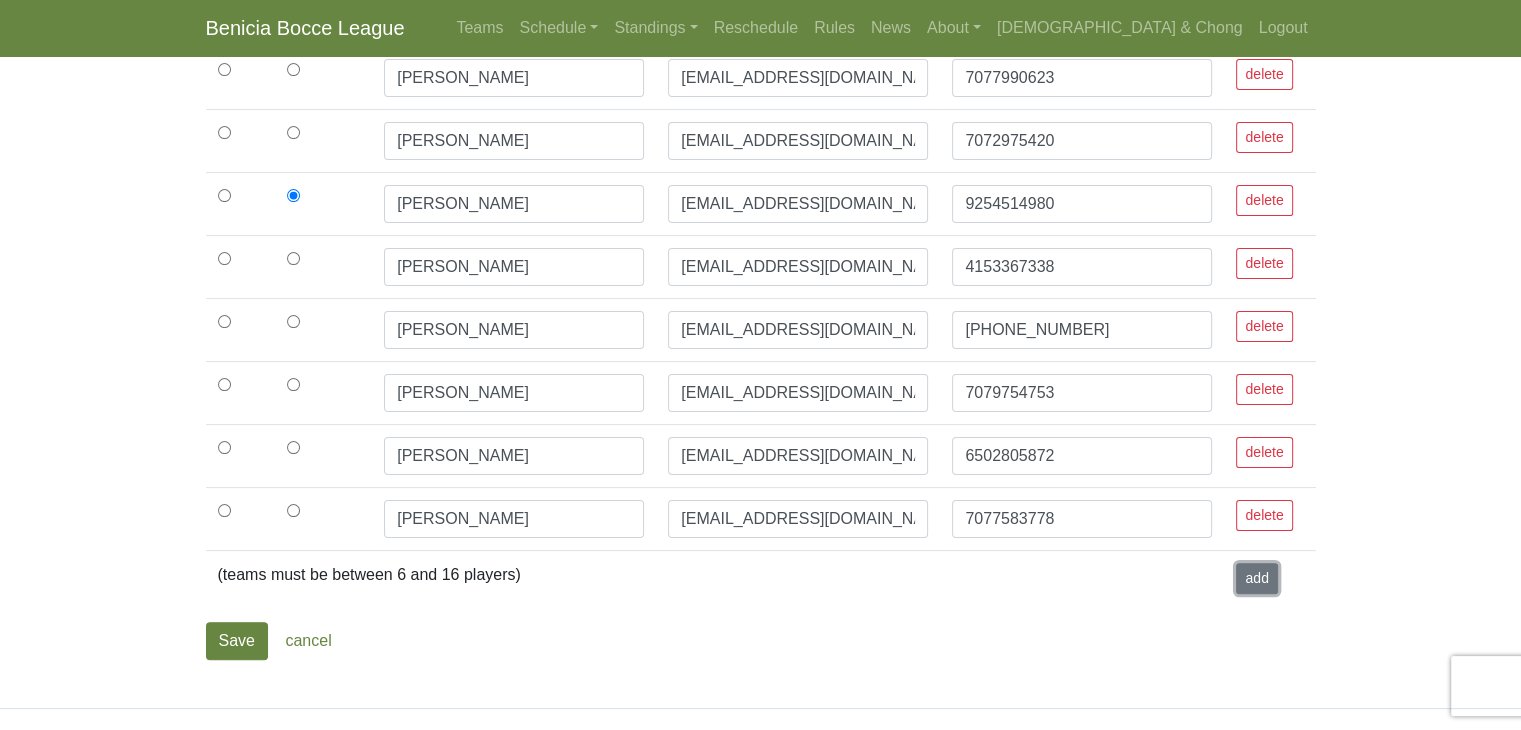 drag, startPoint x: 1245, startPoint y: 583, endPoint x: 1256, endPoint y: 588, distance: 12.083046 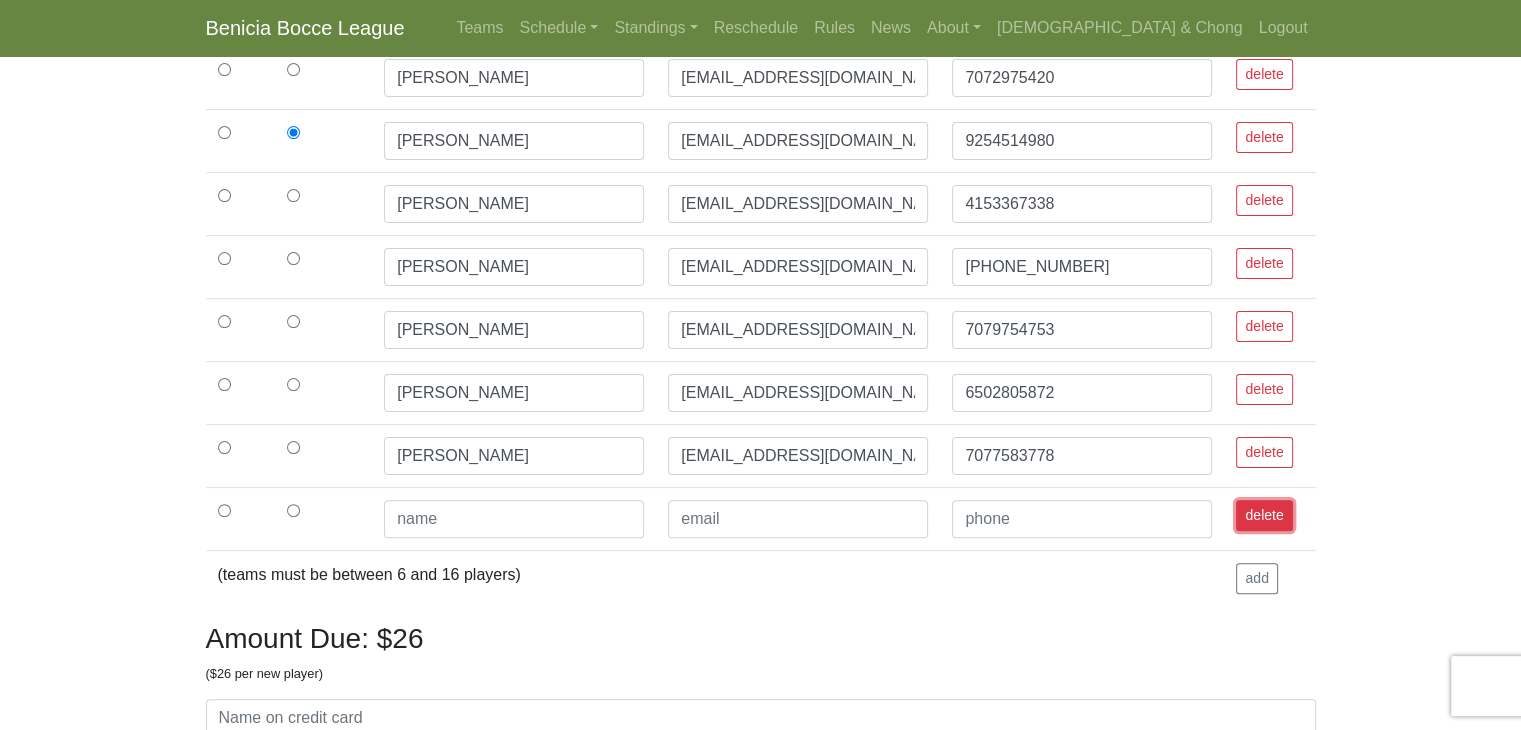 click on "delete" at bounding box center [1264, 515] 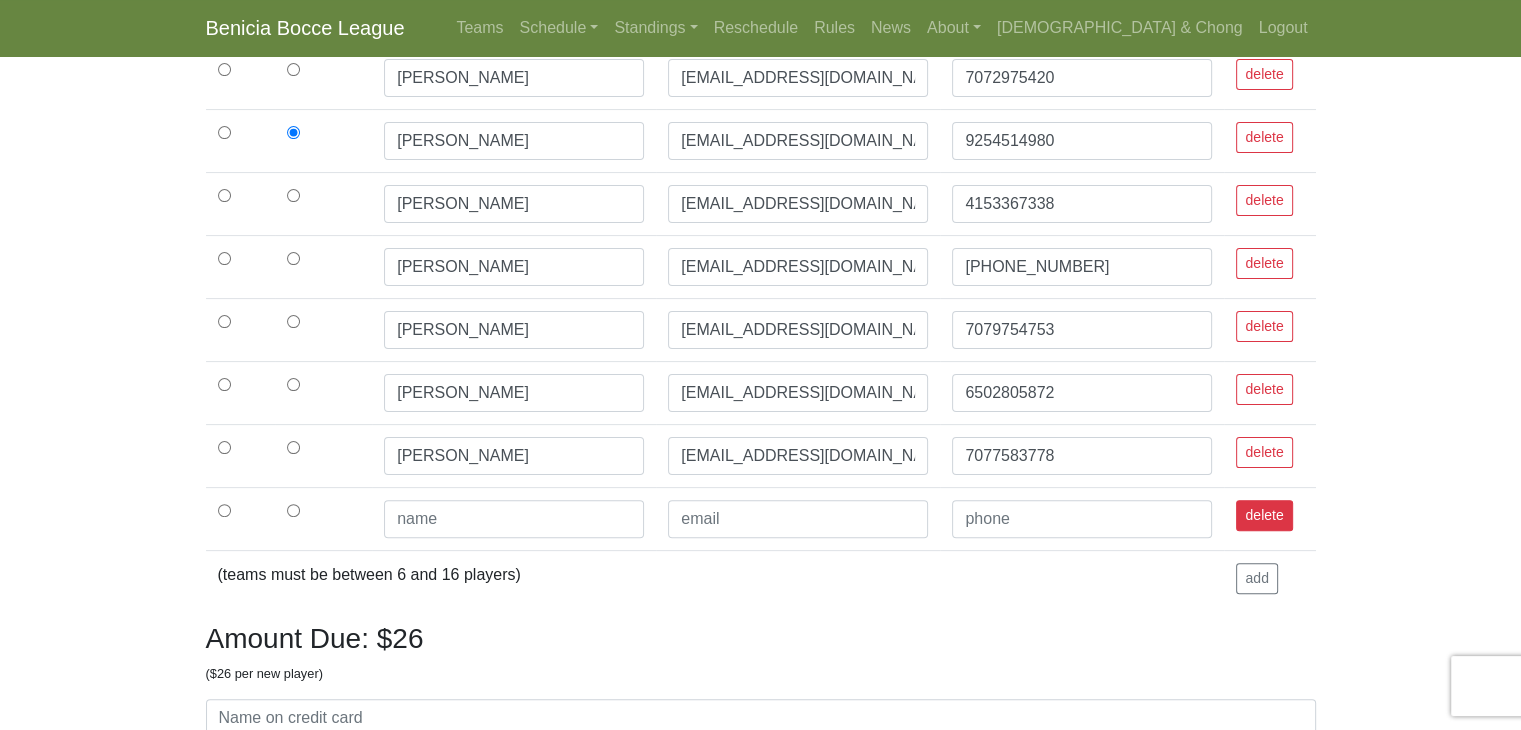 scroll, scrollTop: 400, scrollLeft: 0, axis: vertical 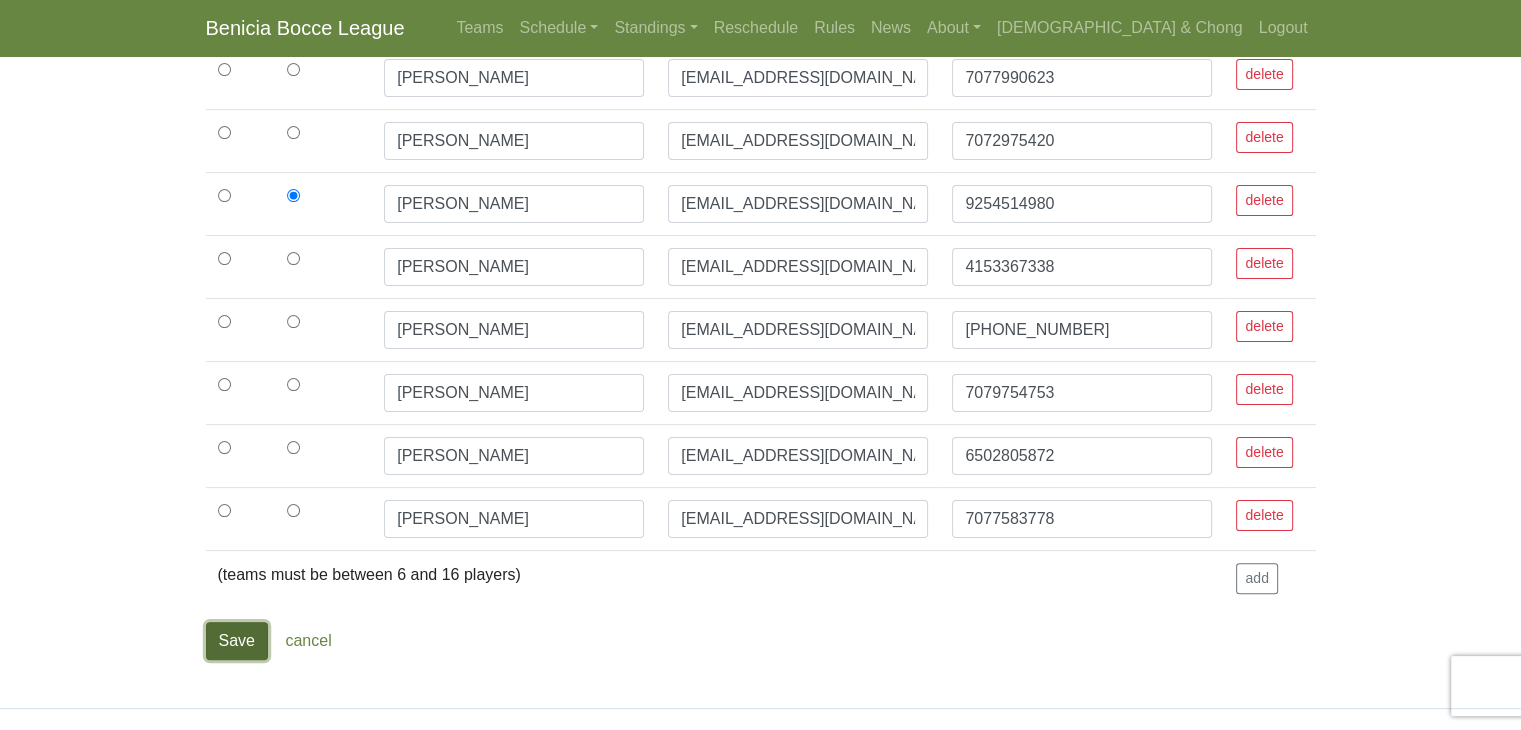 click on "Save" at bounding box center [237, 641] 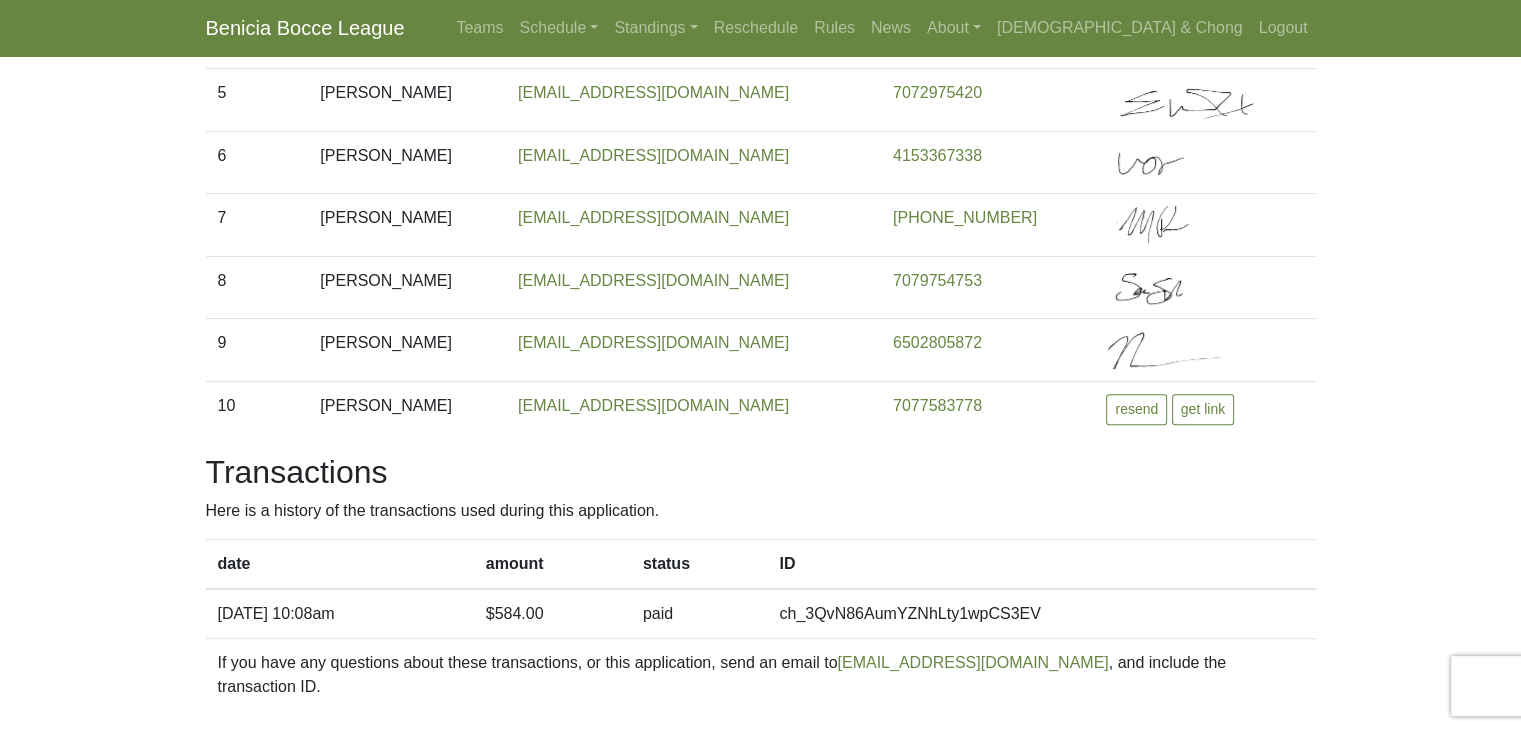 scroll, scrollTop: 750, scrollLeft: 0, axis: vertical 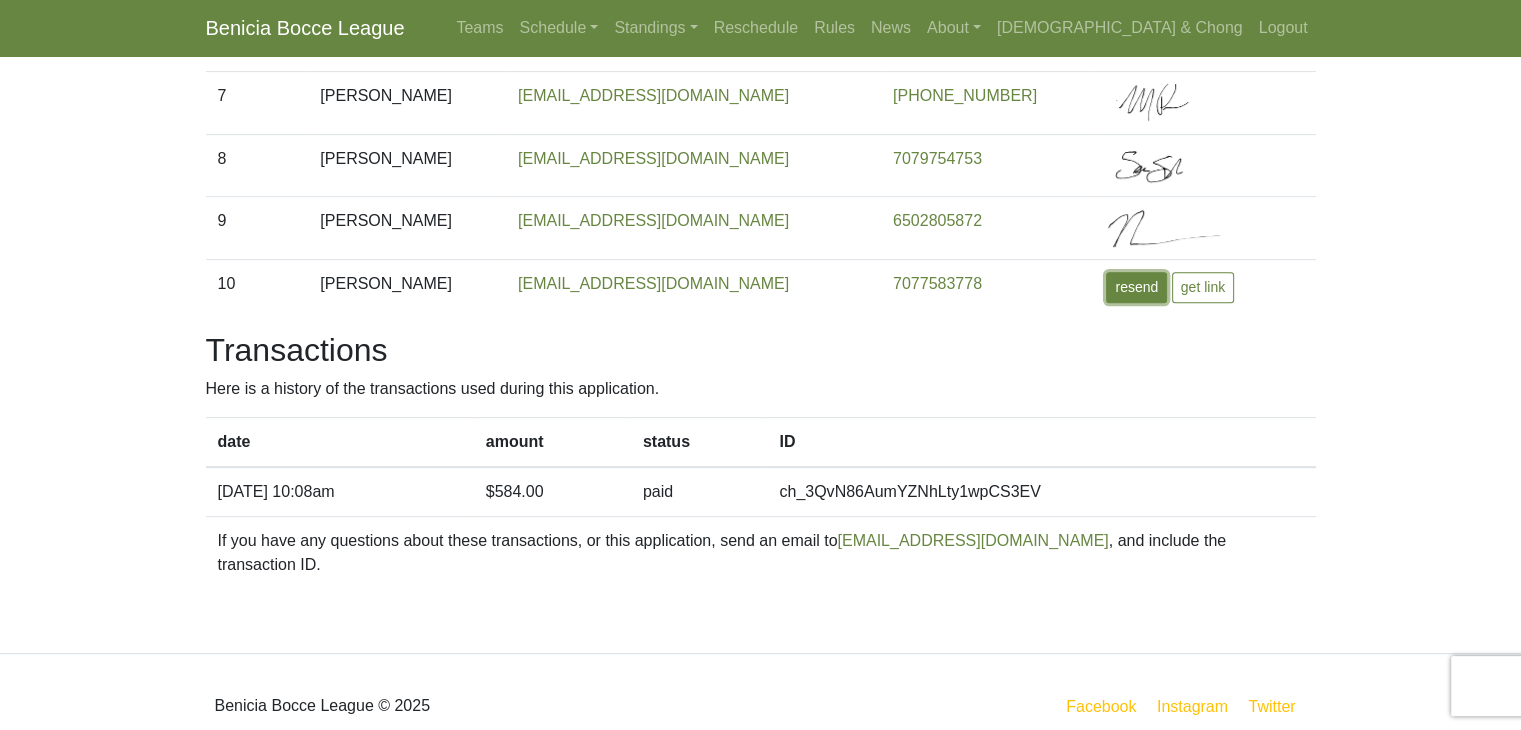 click on "resend" at bounding box center (1136, 287) 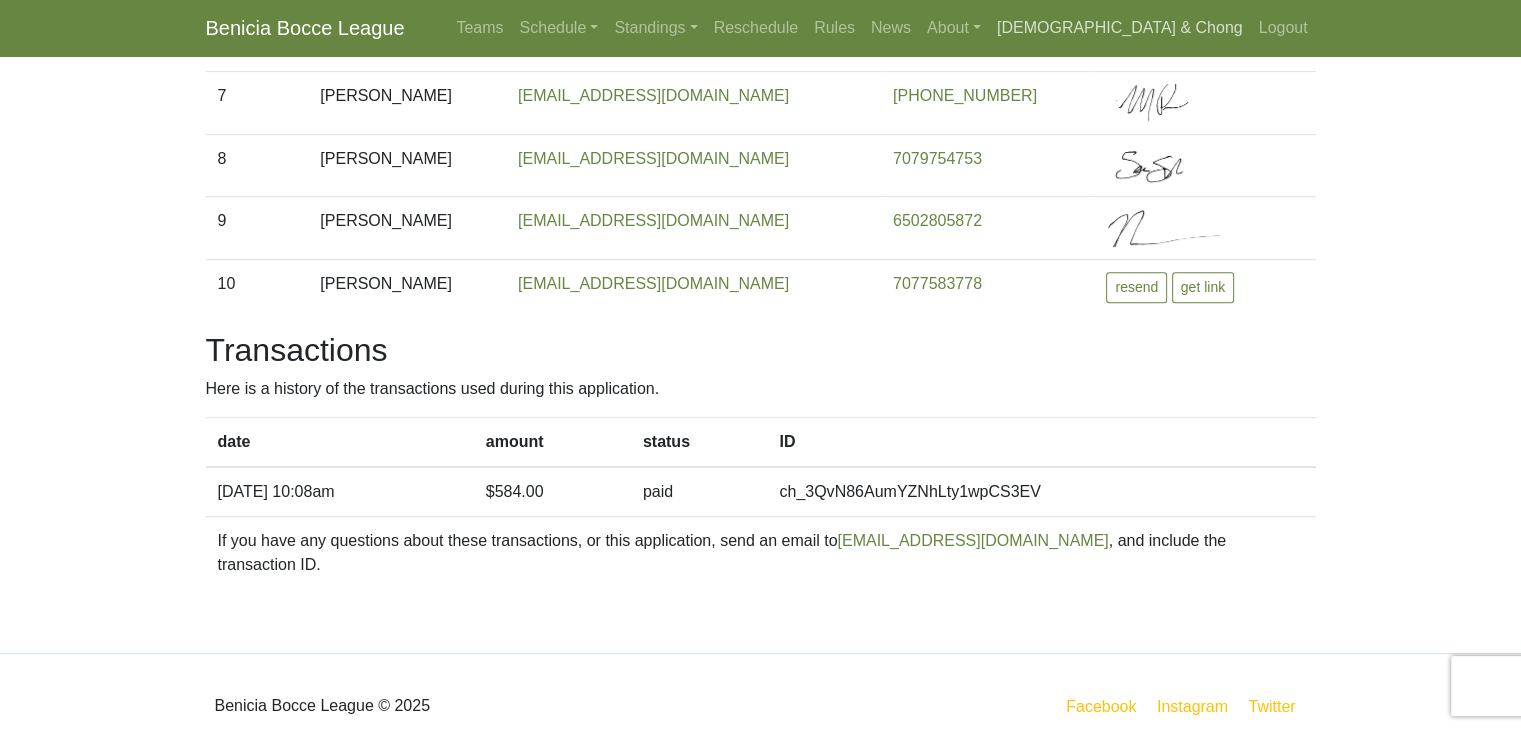 click on "[DEMOGRAPHIC_DATA] & Chong" at bounding box center (1120, 28) 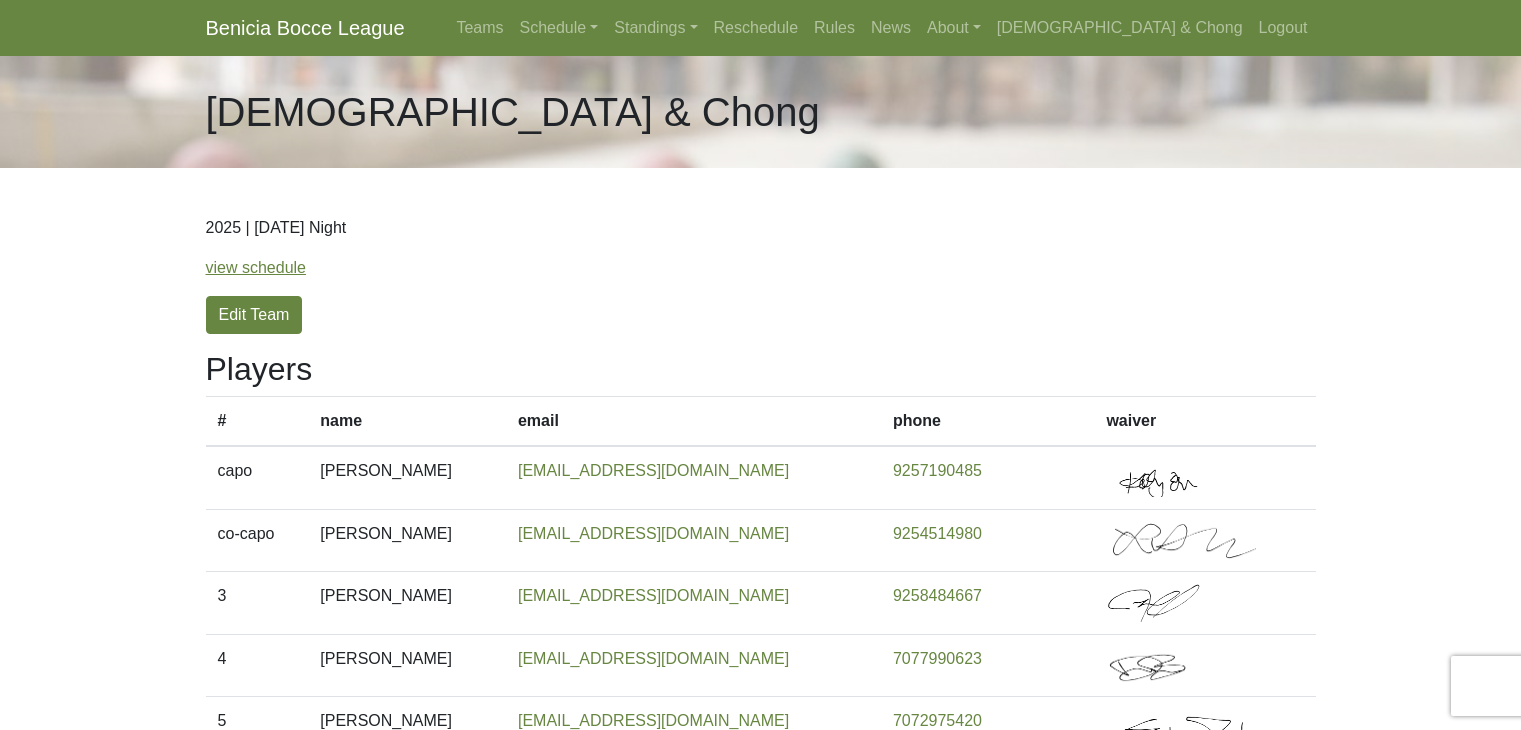 scroll, scrollTop: 0, scrollLeft: 0, axis: both 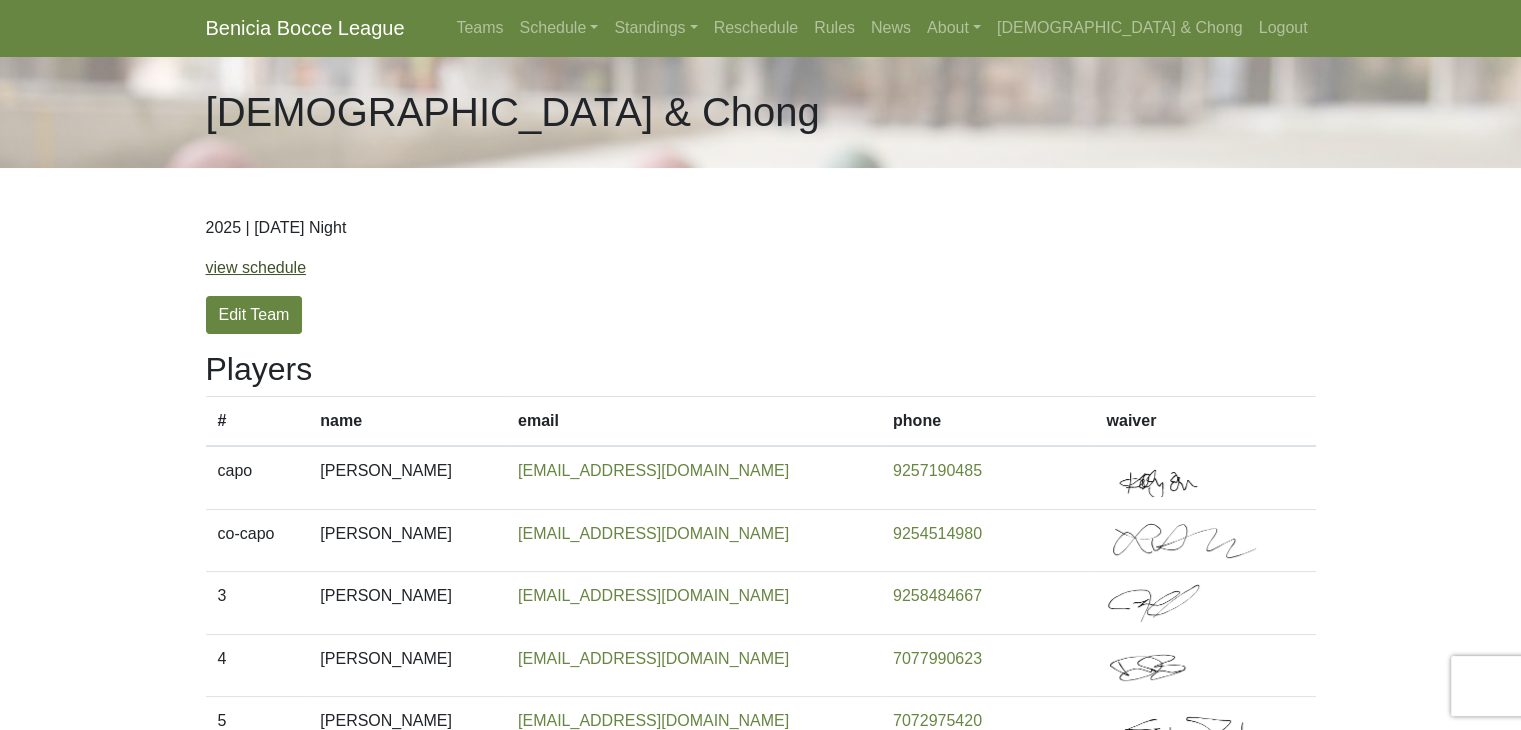 click on "view schedule" at bounding box center (256, 267) 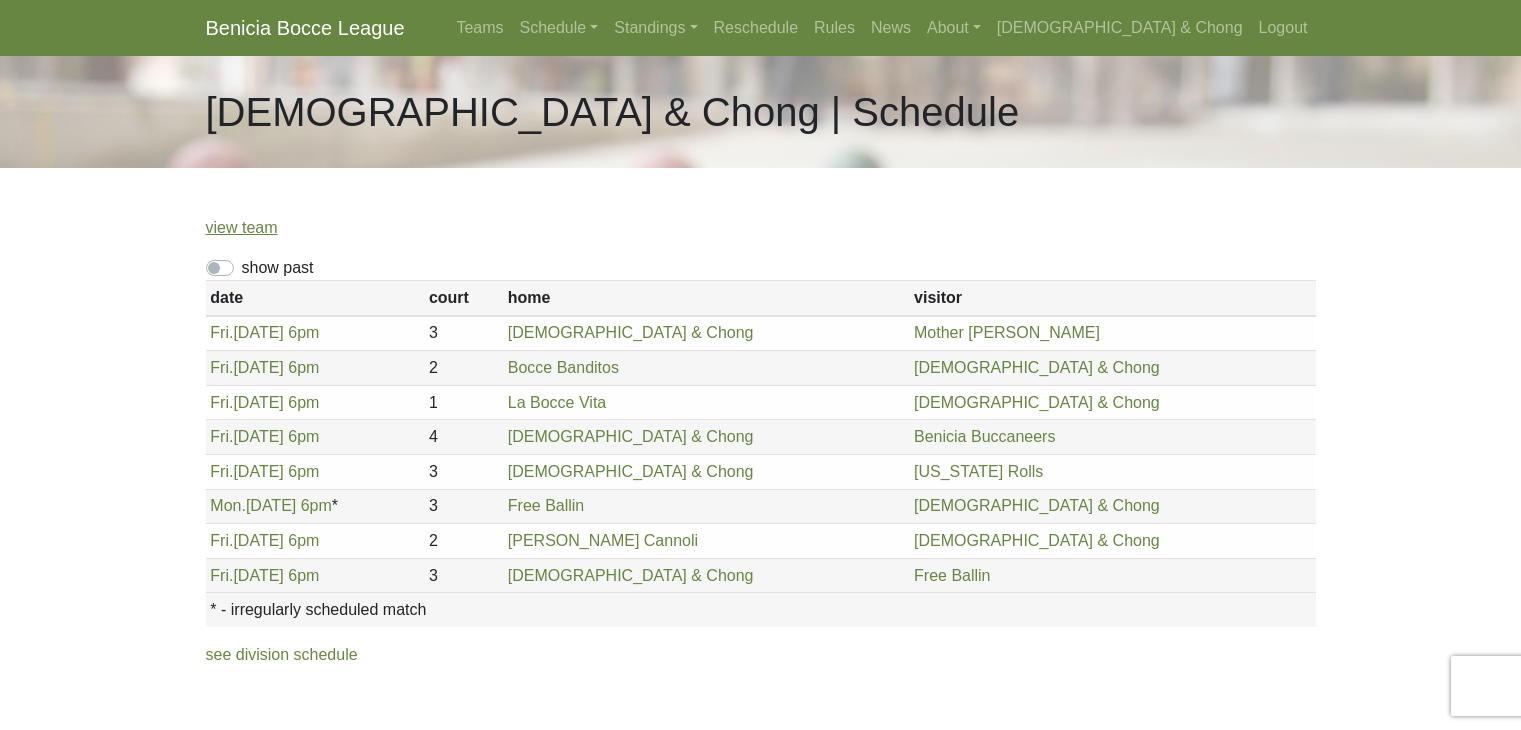 scroll, scrollTop: 0, scrollLeft: 0, axis: both 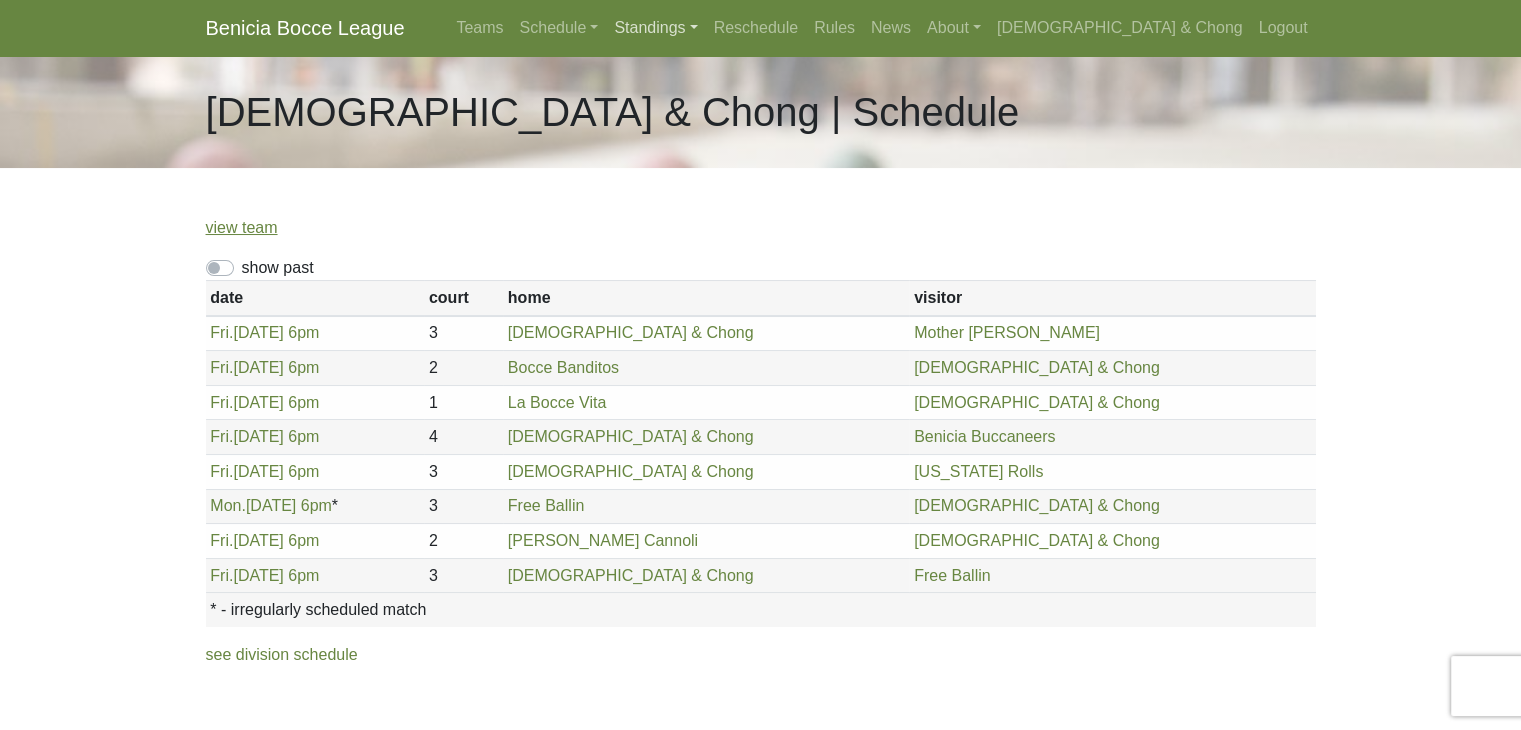 click on "Standings" at bounding box center (655, 28) 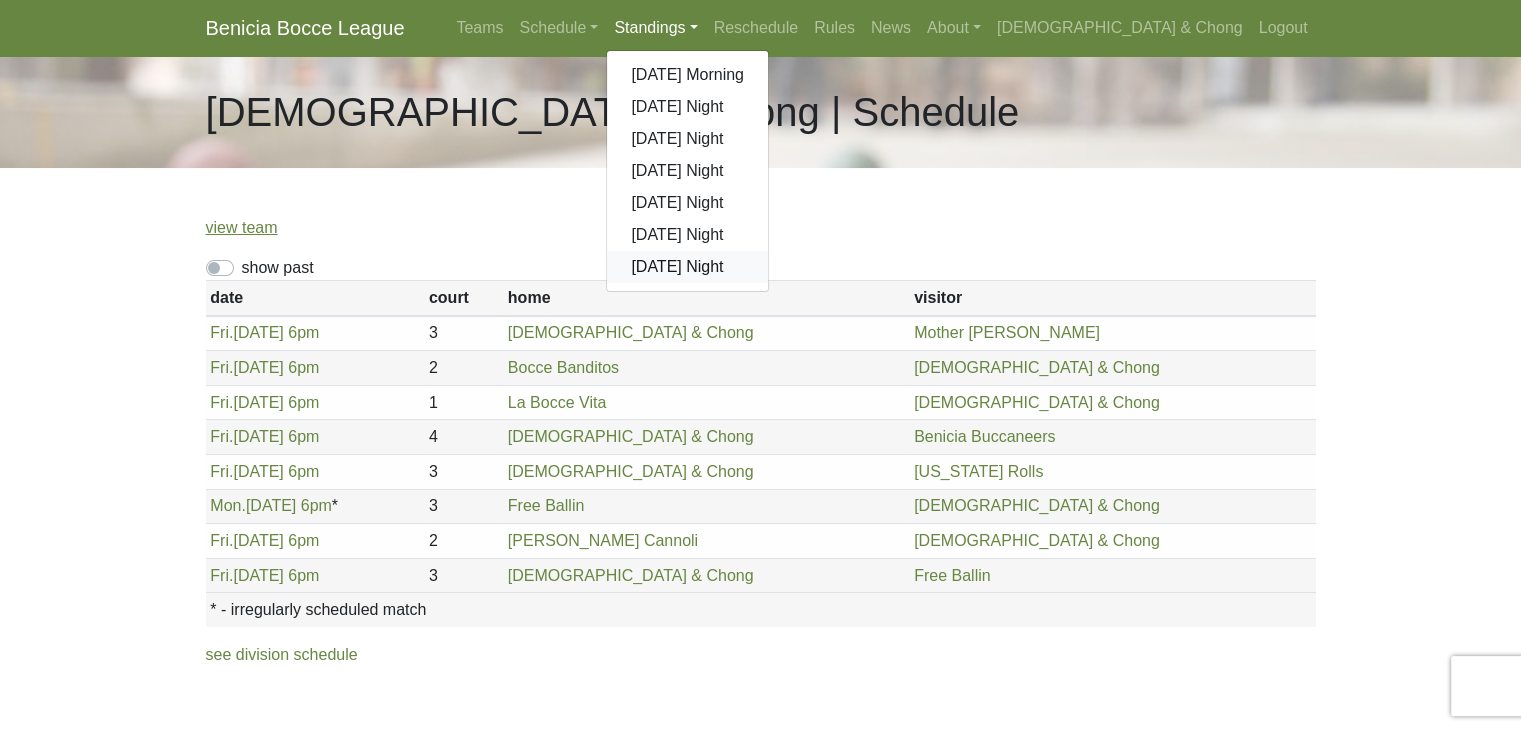 click on "[DATE] Night" at bounding box center (687, 267) 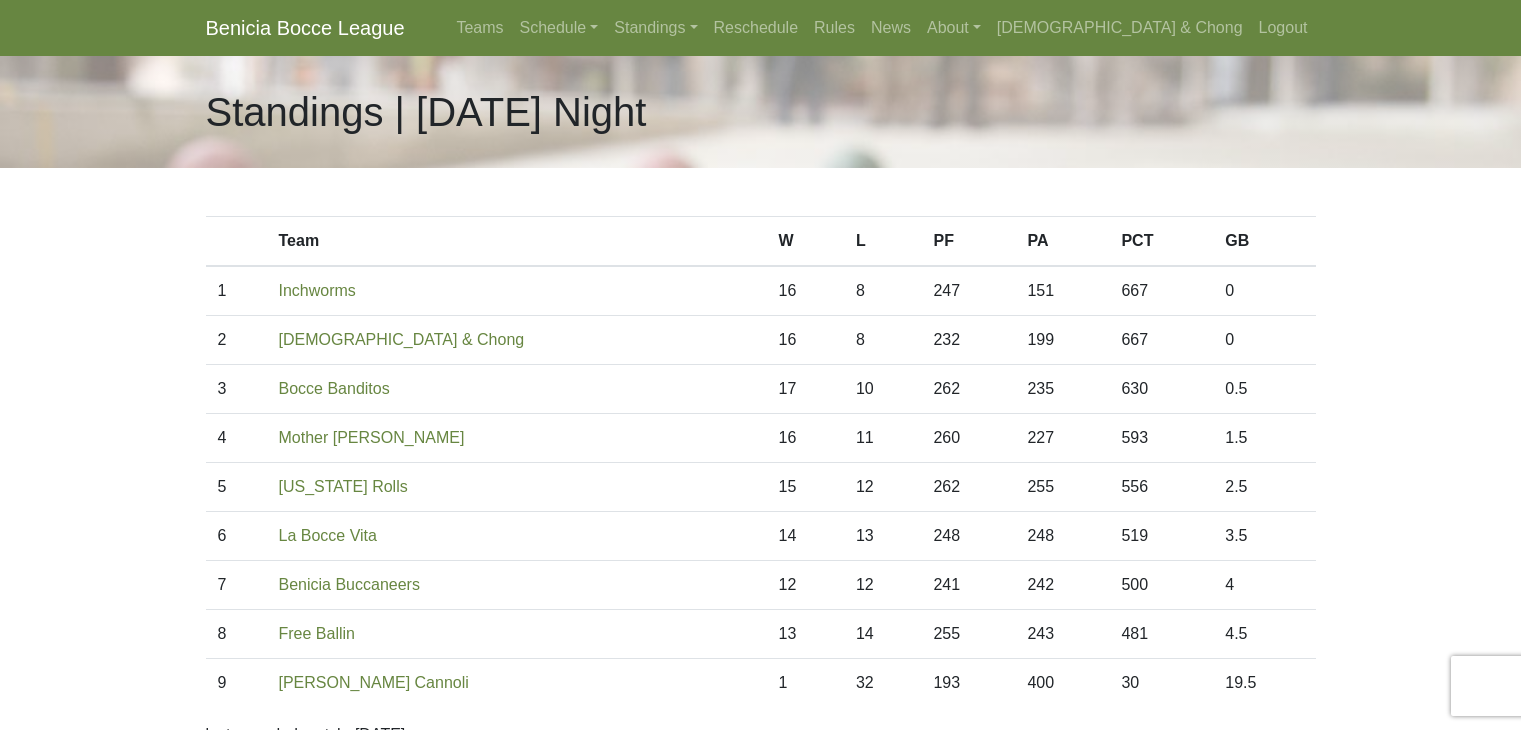 scroll, scrollTop: 0, scrollLeft: 0, axis: both 